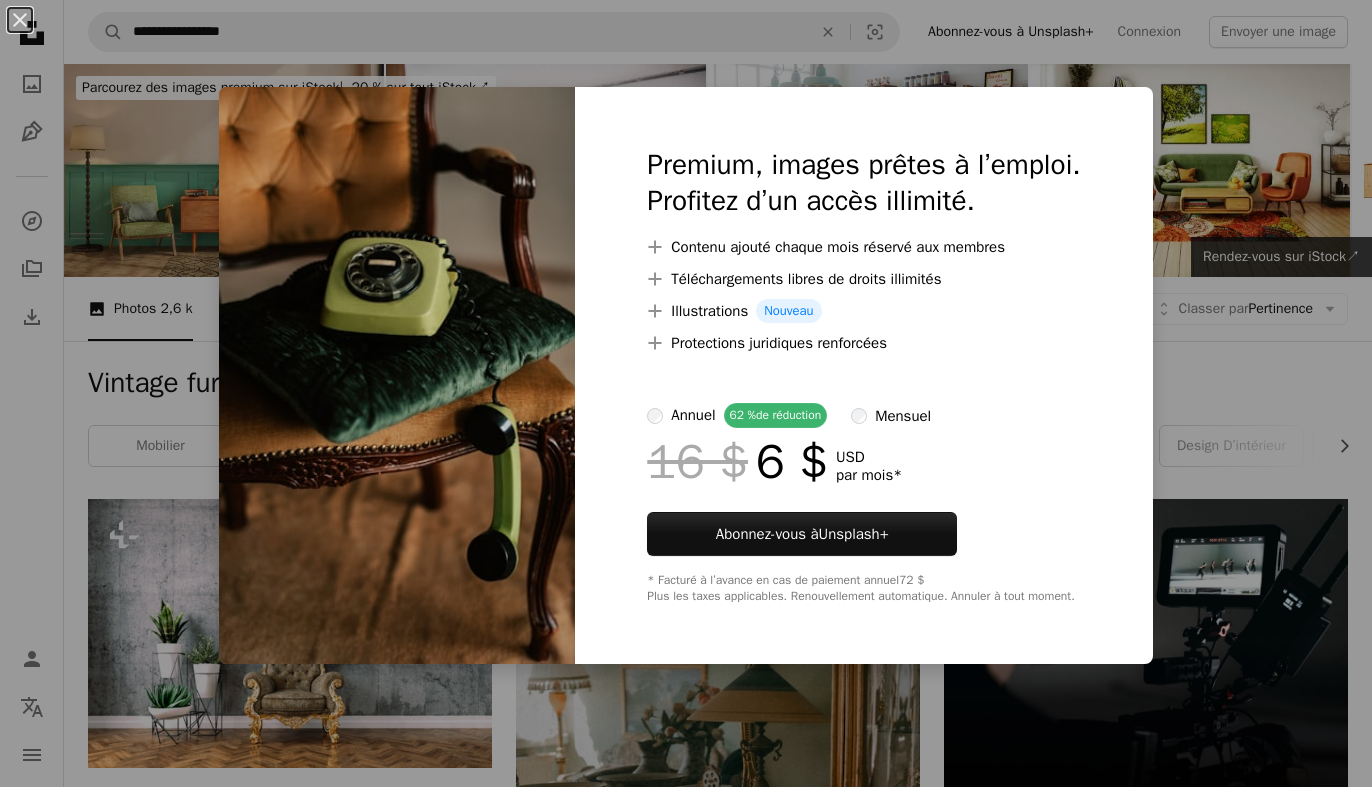 scroll, scrollTop: 12950, scrollLeft: 0, axis: vertical 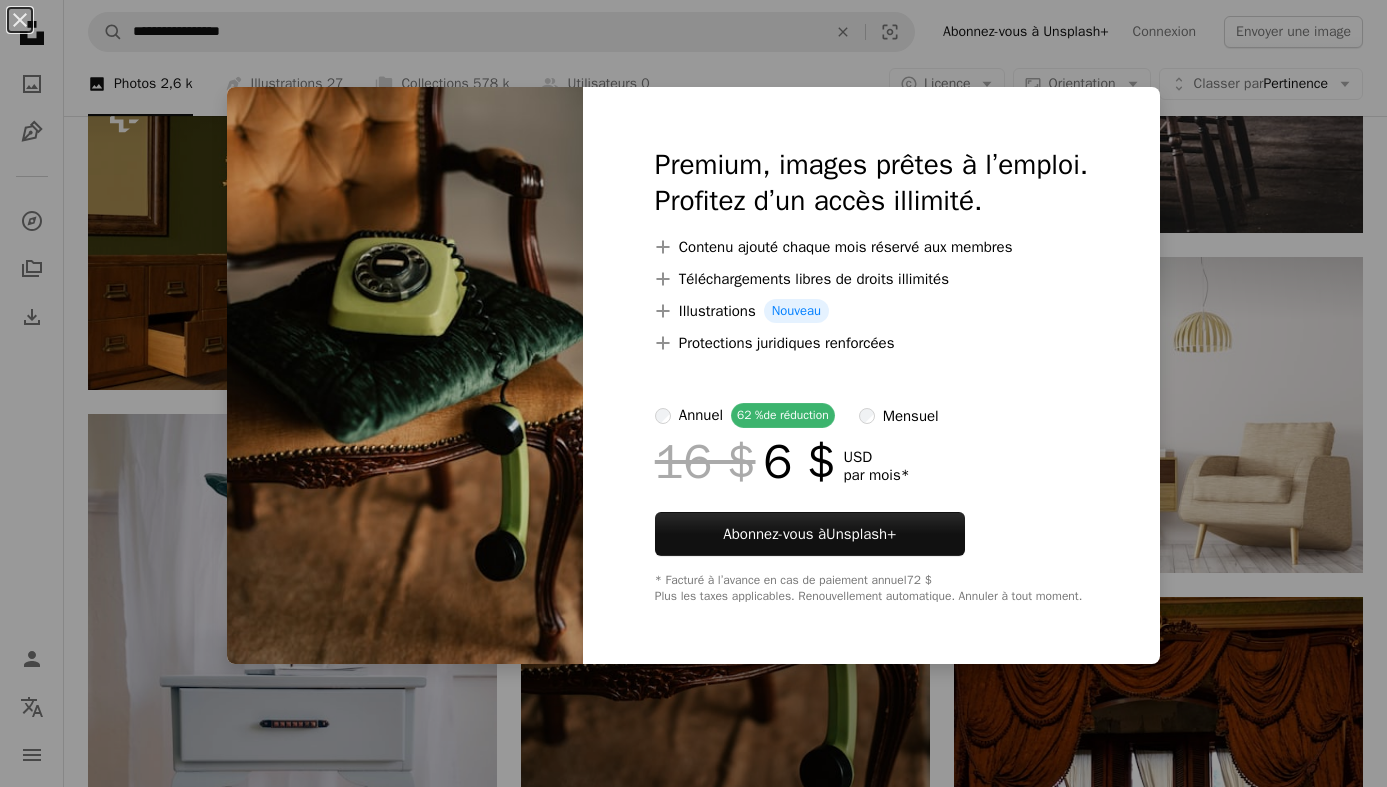 click on "An X shape Premium, images prêtes à l’emploi. Profitez d’un accès illimité. A plus sign Contenu ajouté chaque mois réservé aux membres A plus sign Téléchargements libres de droits illimités A plus sign Illustrations  Nouveau A plus sign Protections juridiques renforcées annuel 62 %  de réduction mensuel 16 $   6 $ USD par mois * Abonnez-vous à  Unsplash+ * Facturé à l’avance en cas de paiement annuel  72 $ Plus les taxes applicables. Renouvellement automatique. Annuler à tout moment." at bounding box center [693, 393] 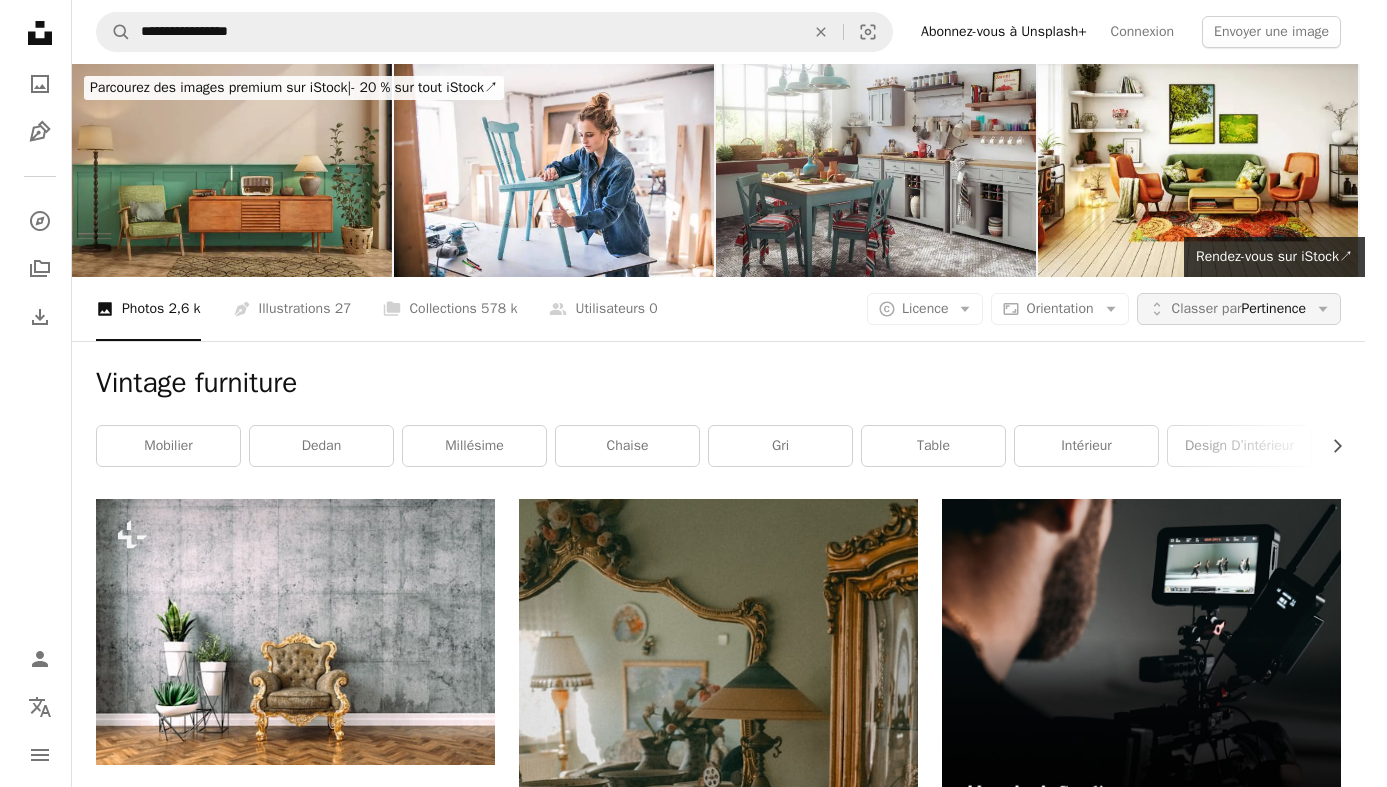 scroll, scrollTop: 0, scrollLeft: 0, axis: both 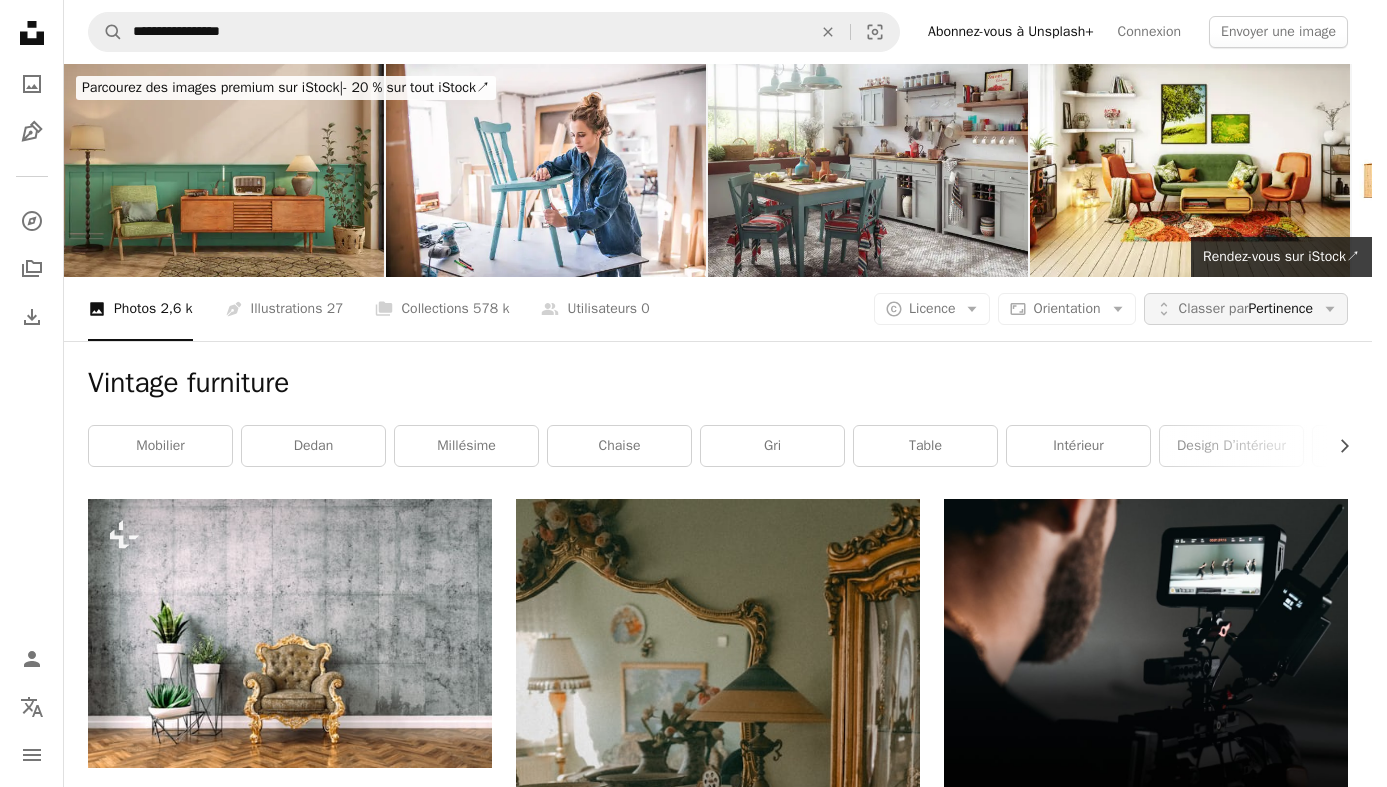 click on "Classer par" at bounding box center [1214, 308] 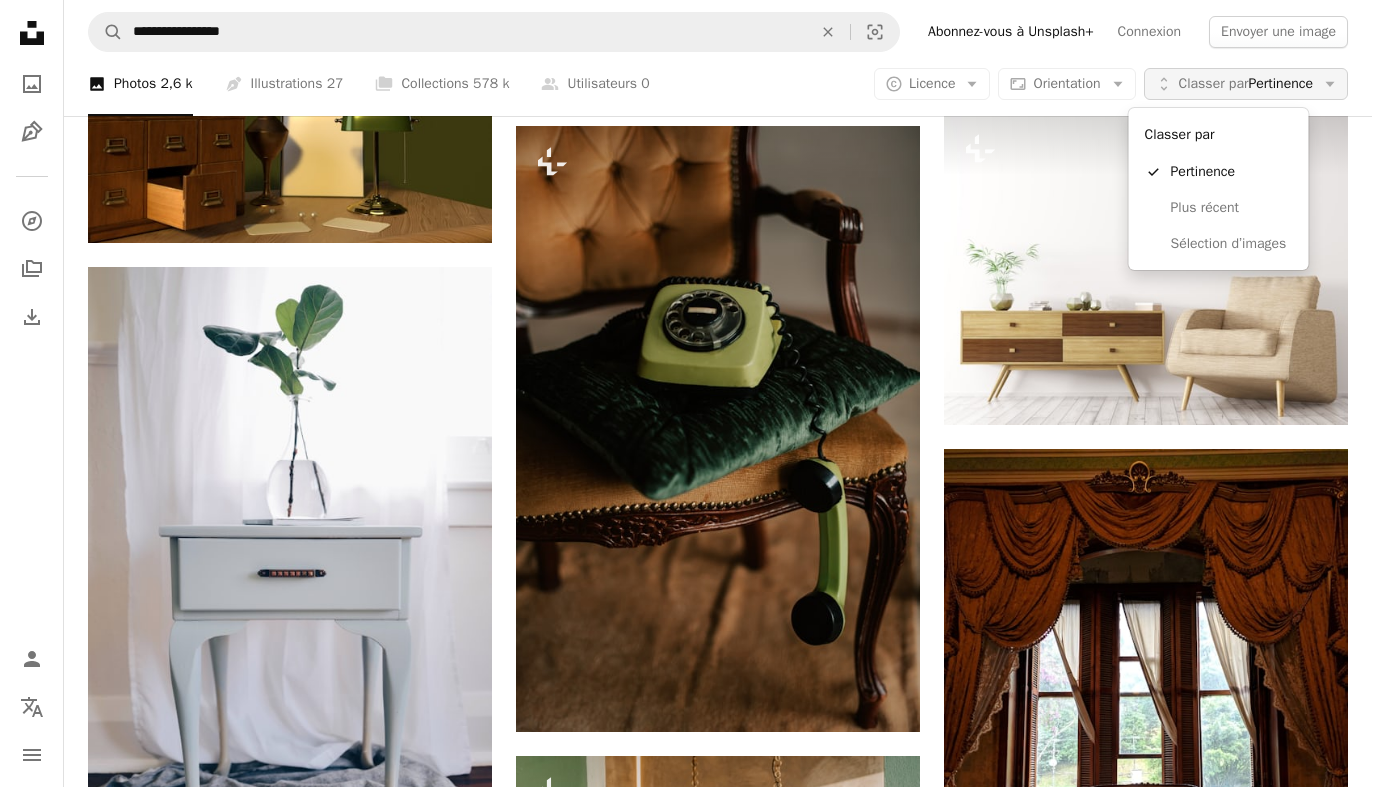 click on "Classer par" at bounding box center (1214, 83) 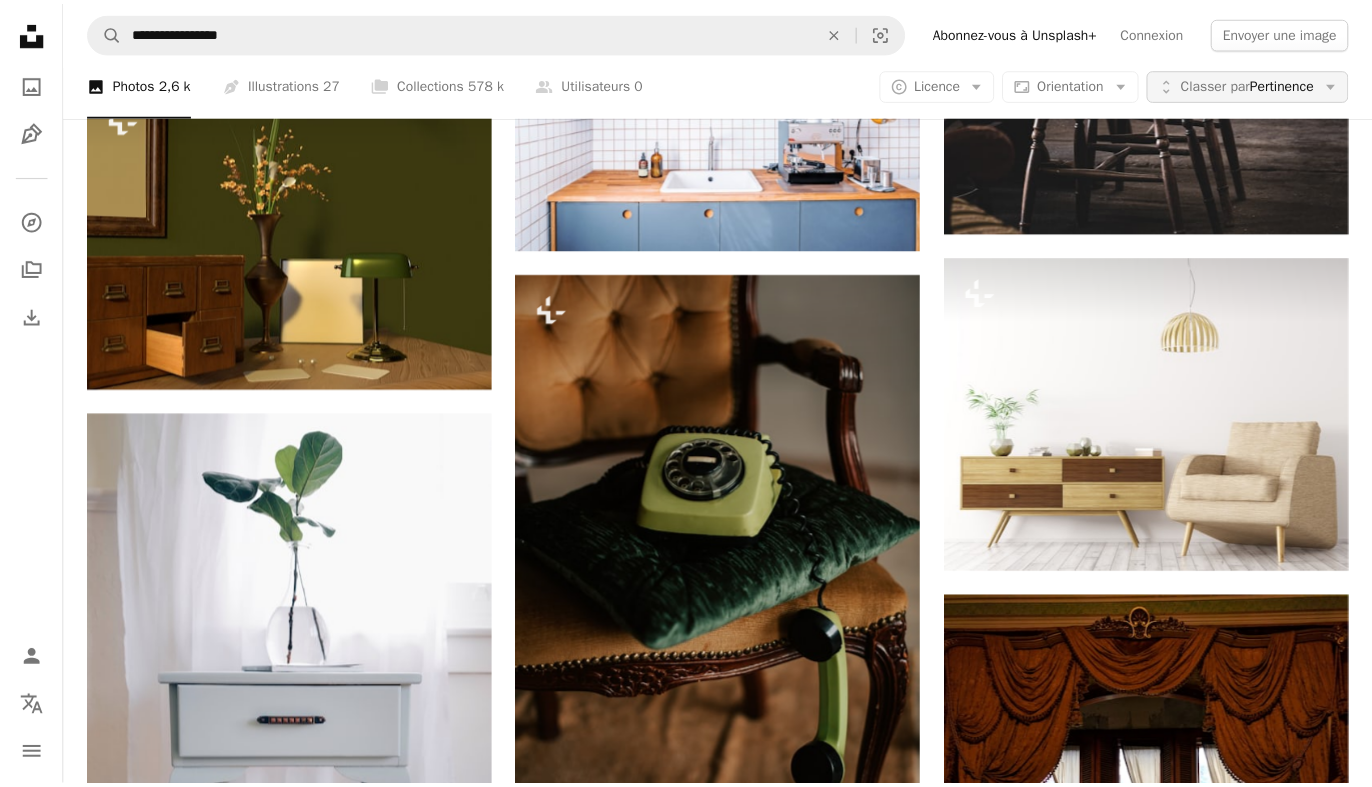 scroll, scrollTop: 12950, scrollLeft: 0, axis: vertical 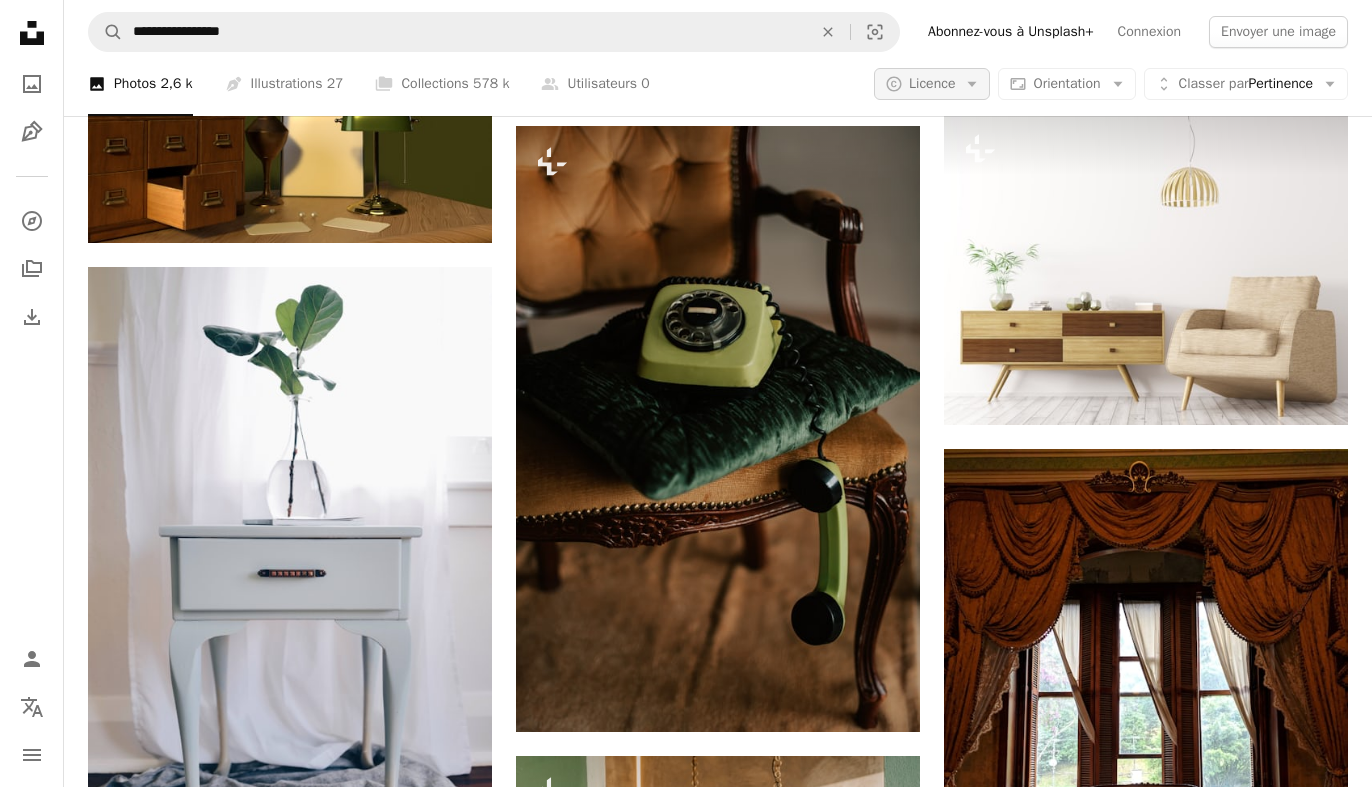 click on "Licence" at bounding box center (932, 83) 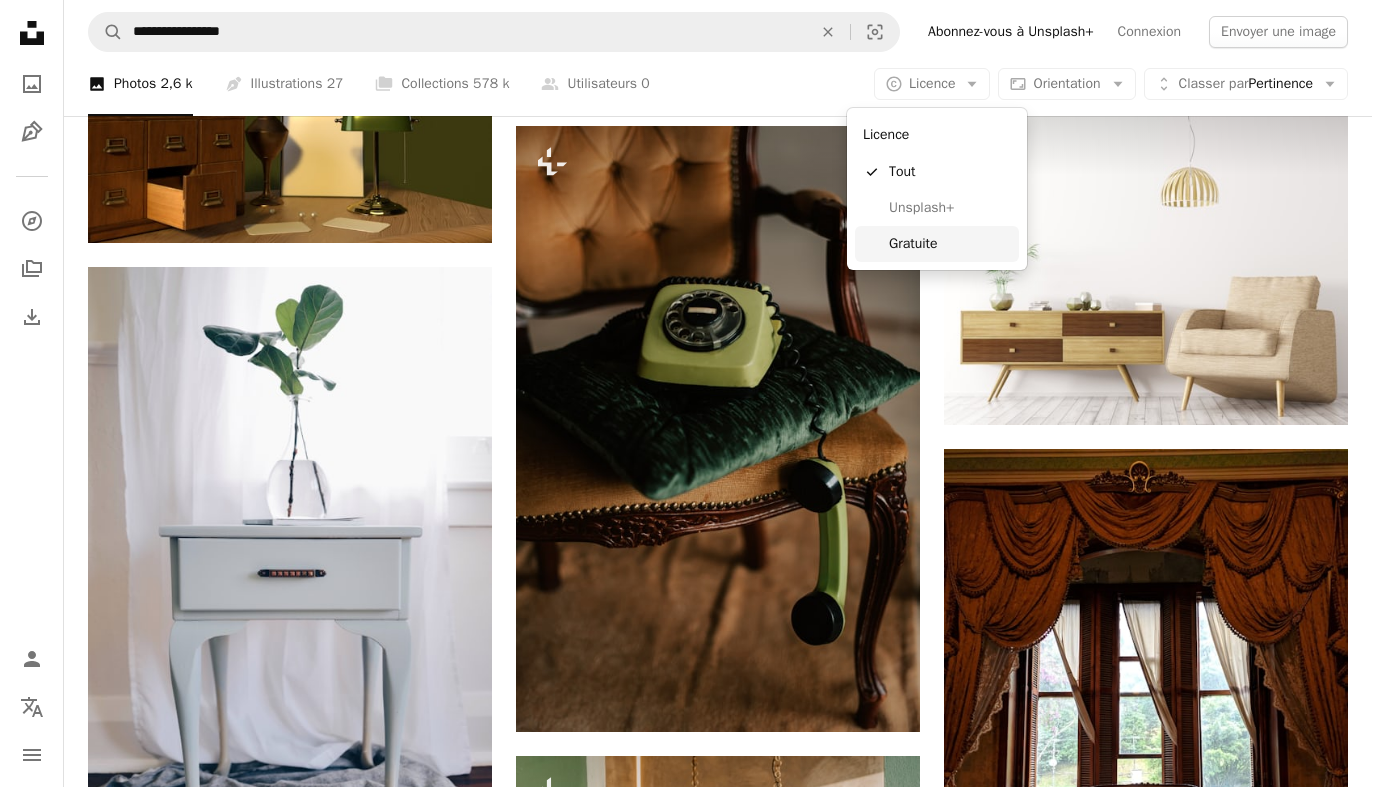 click on "Gratuite" at bounding box center [950, 244] 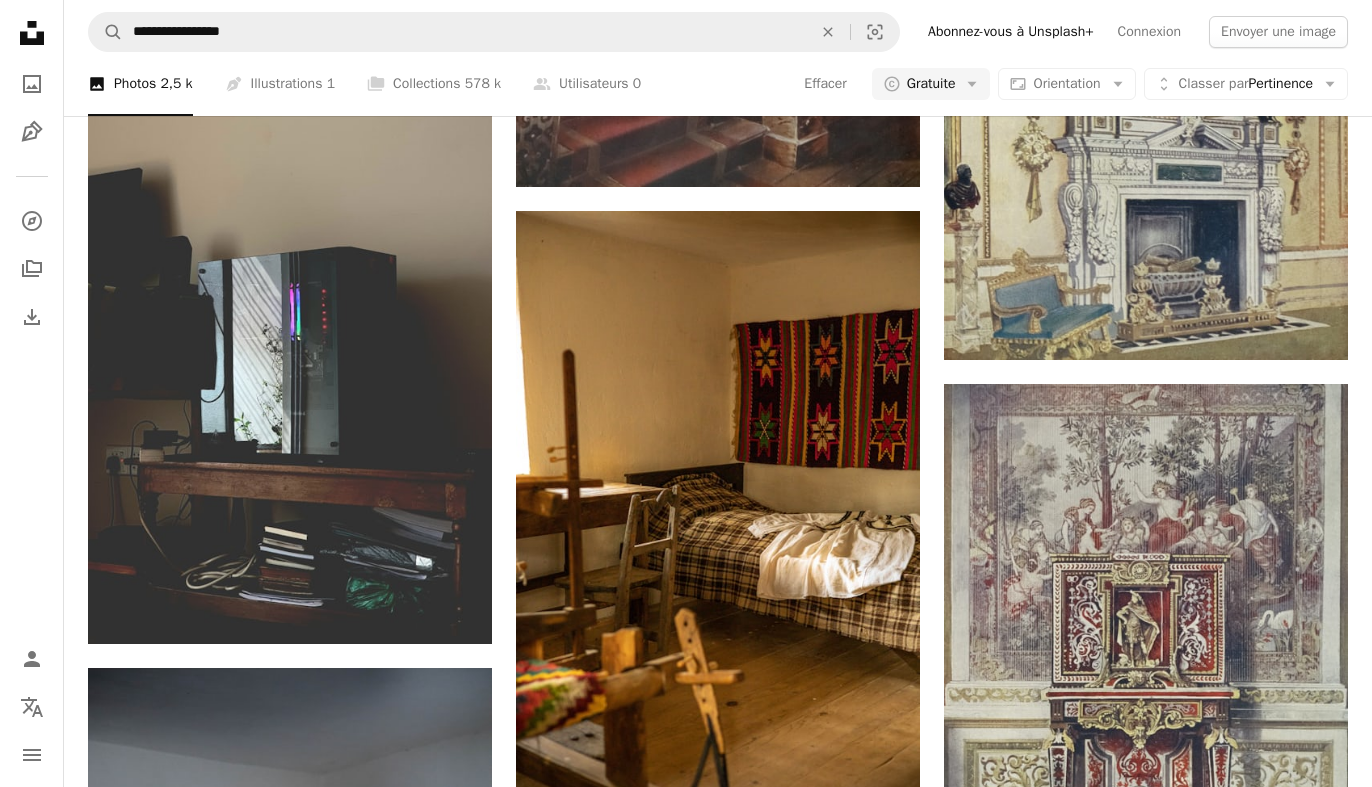 scroll, scrollTop: 23948, scrollLeft: 0, axis: vertical 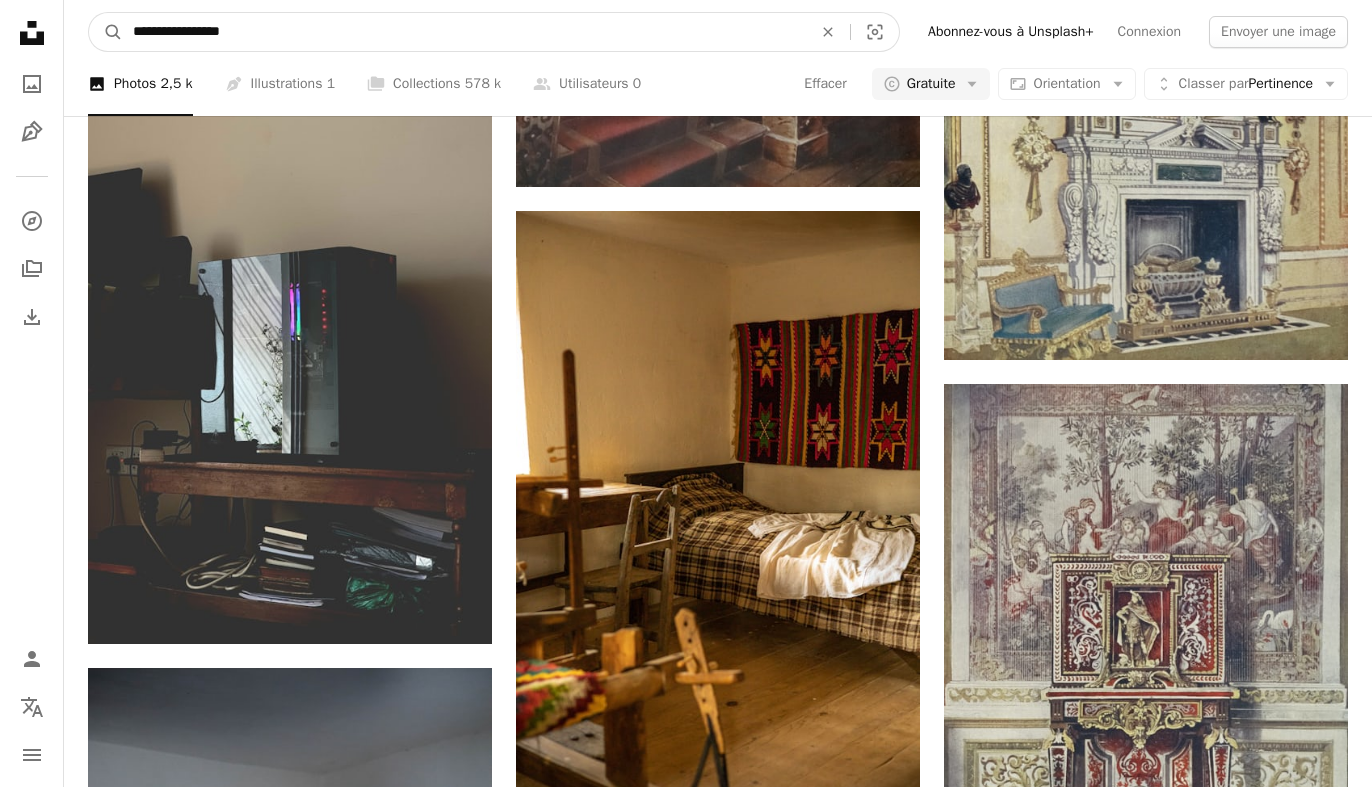 drag, startPoint x: 181, startPoint y: 29, endPoint x: 128, endPoint y: 31, distance: 53.037724 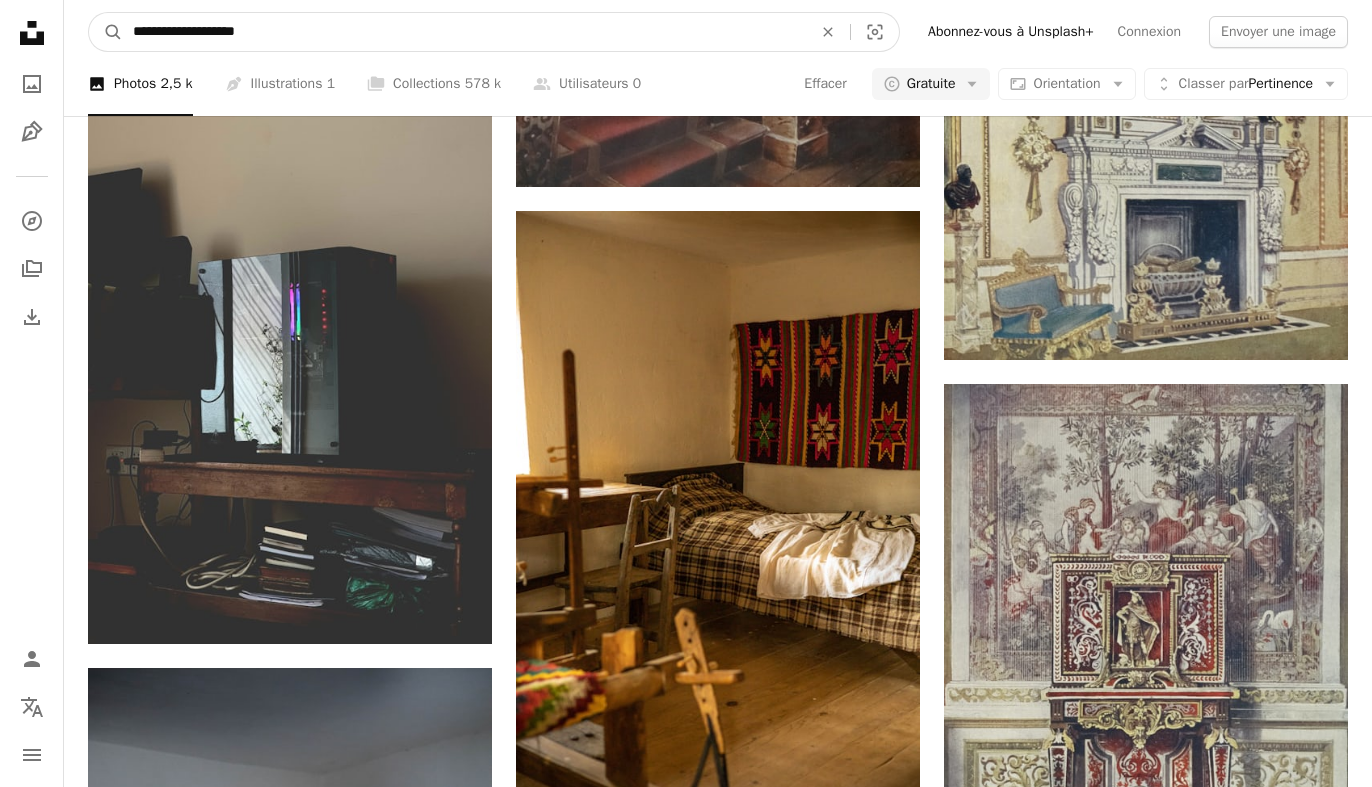 type on "**********" 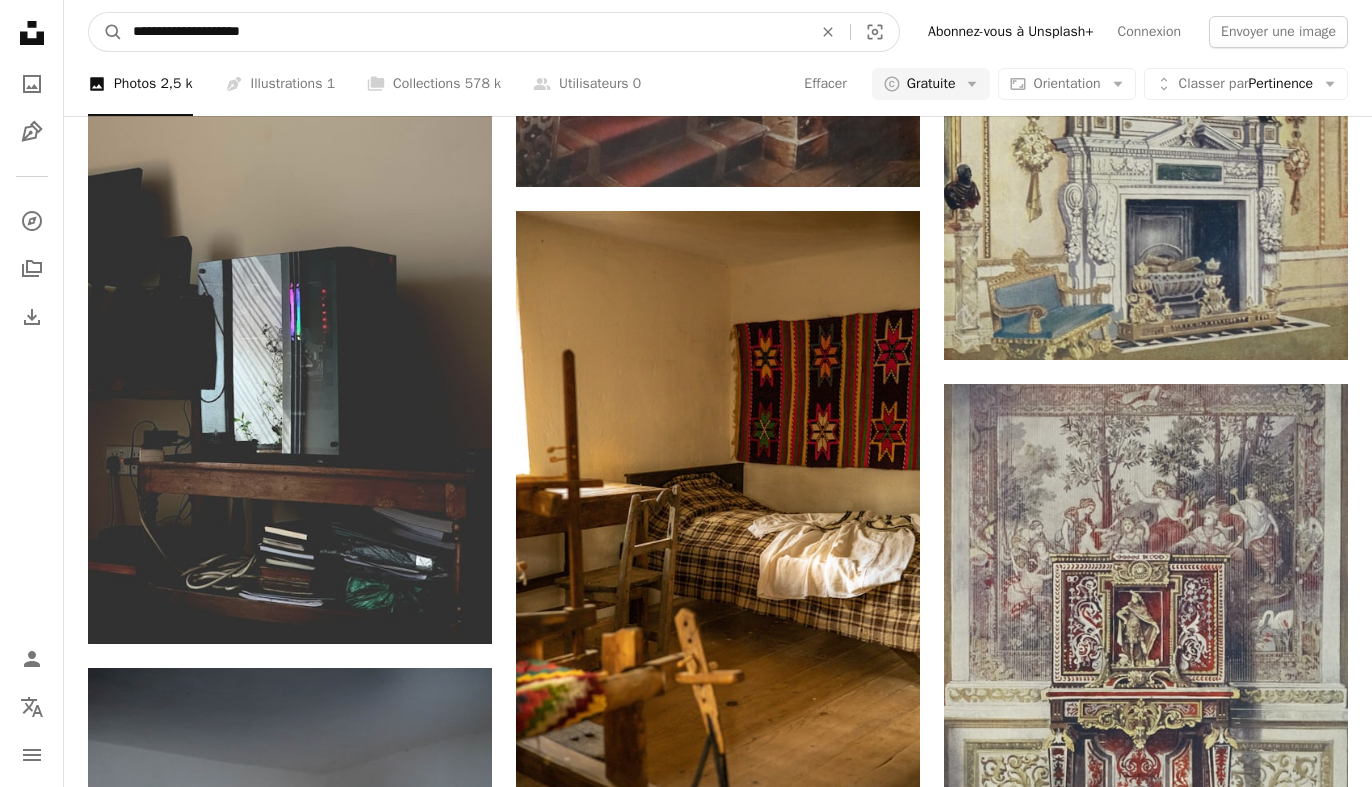 click on "A magnifying glass" at bounding box center (106, 32) 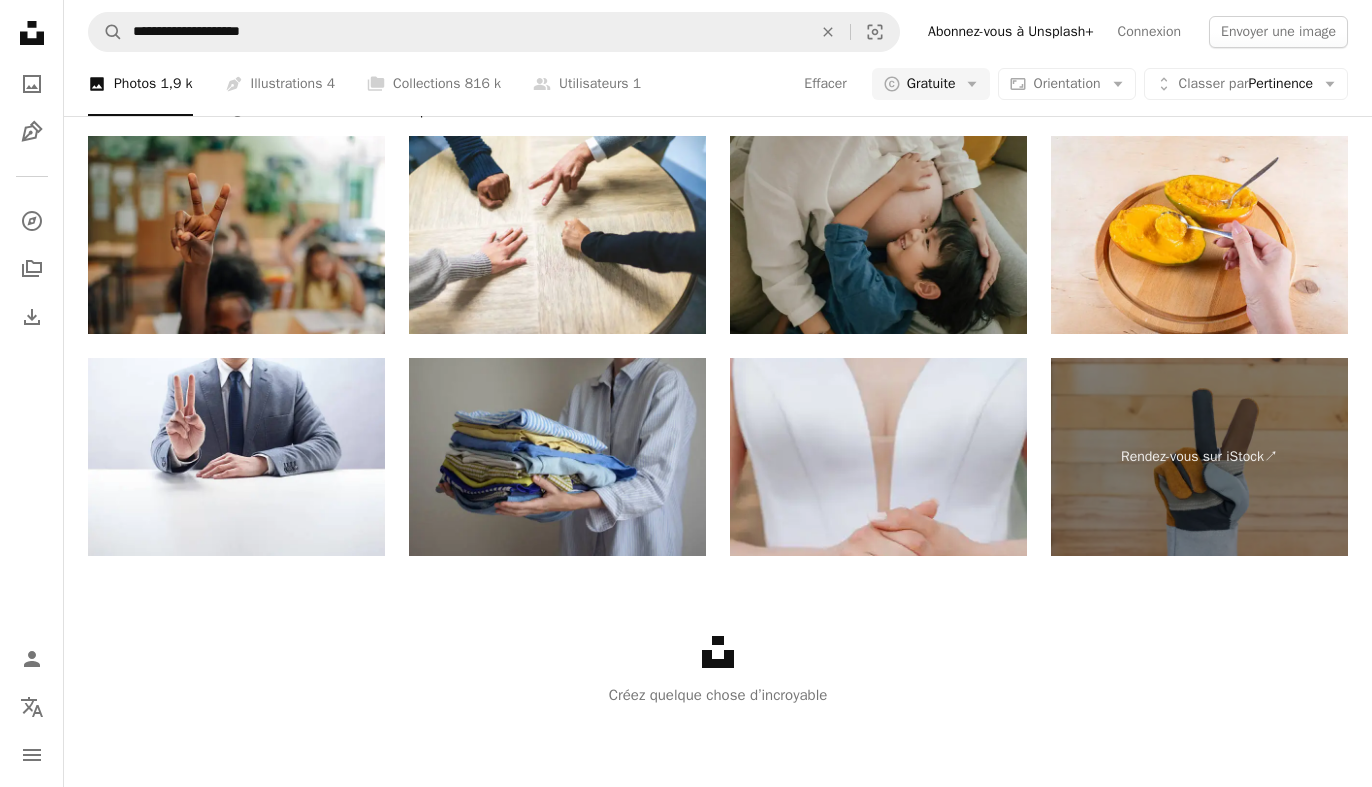 scroll, scrollTop: 0, scrollLeft: 0, axis: both 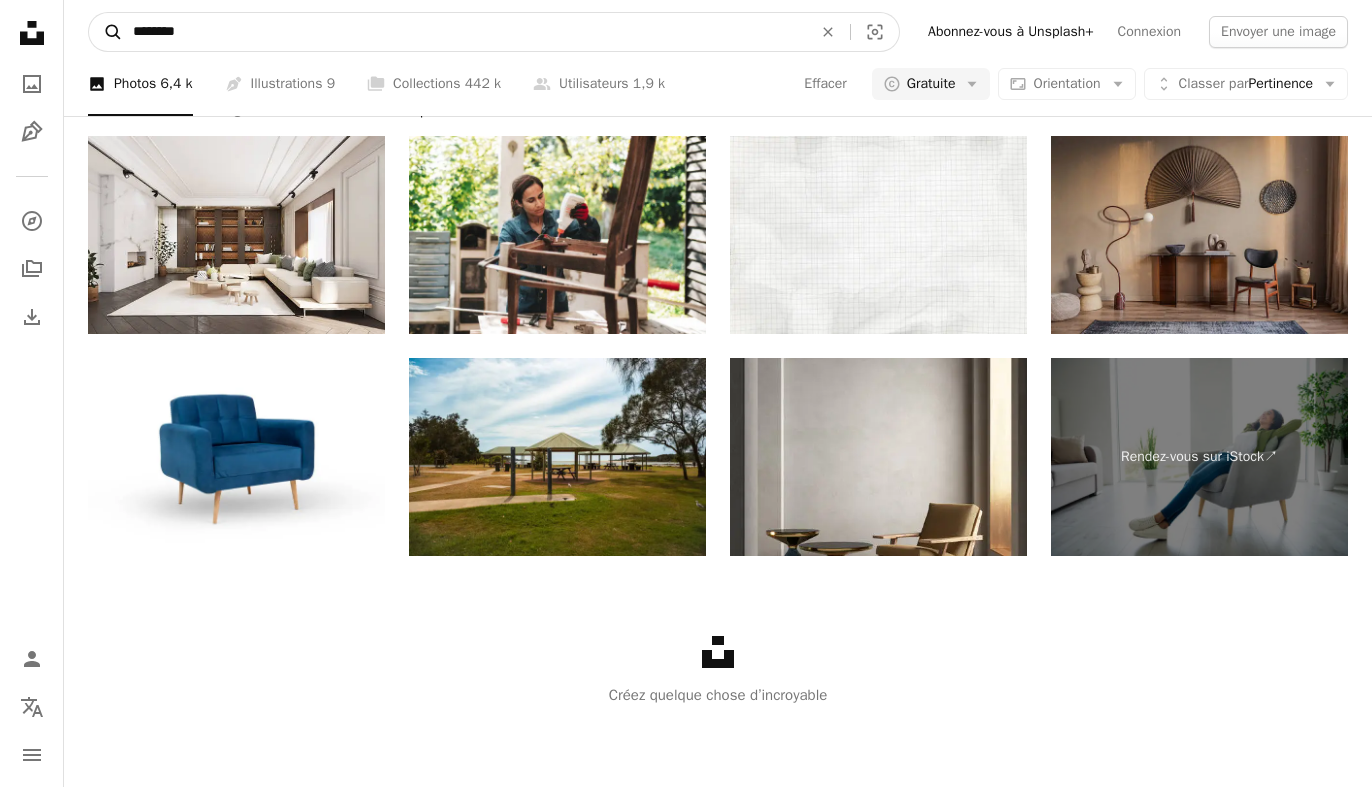 drag, startPoint x: 222, startPoint y: 22, endPoint x: 117, endPoint y: 34, distance: 105.68349 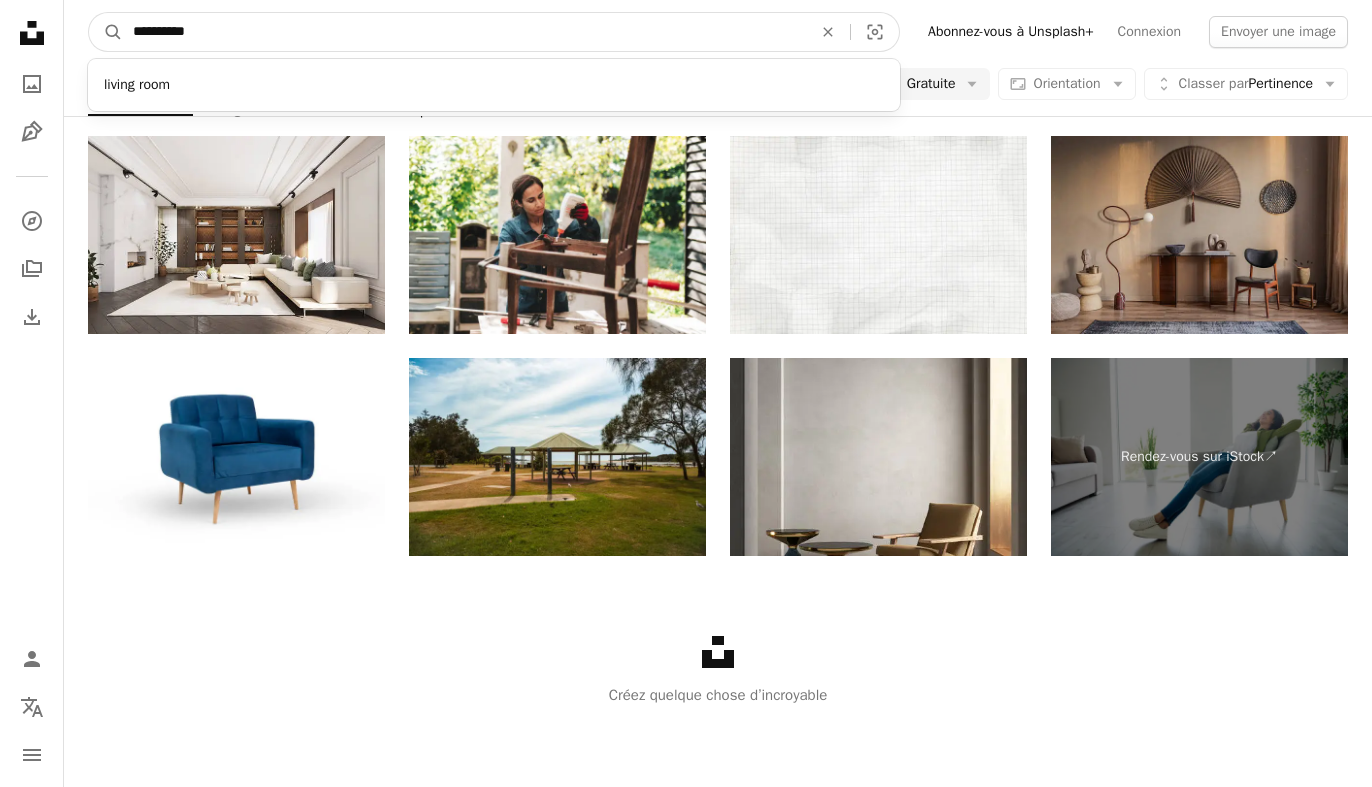 type on "**********" 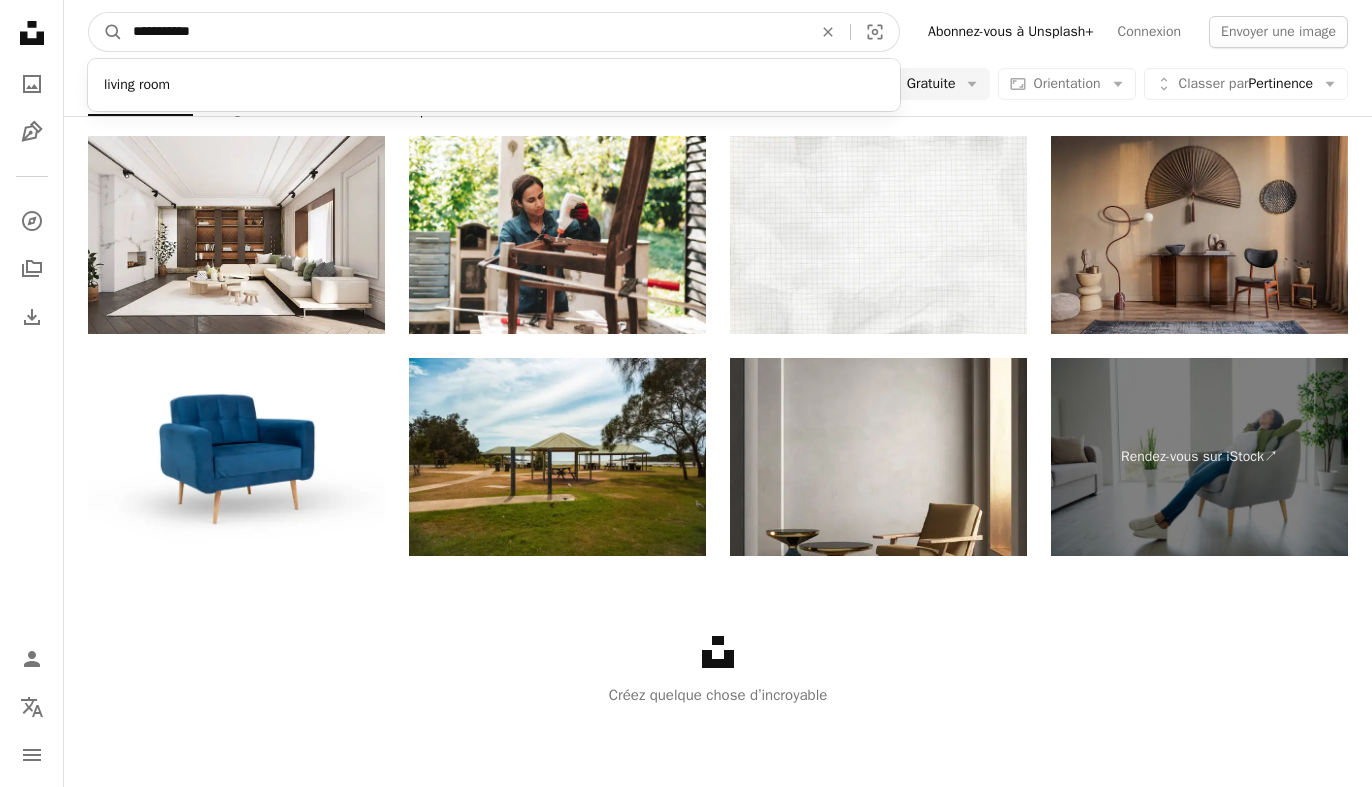 click on "A magnifying glass" at bounding box center [106, 32] 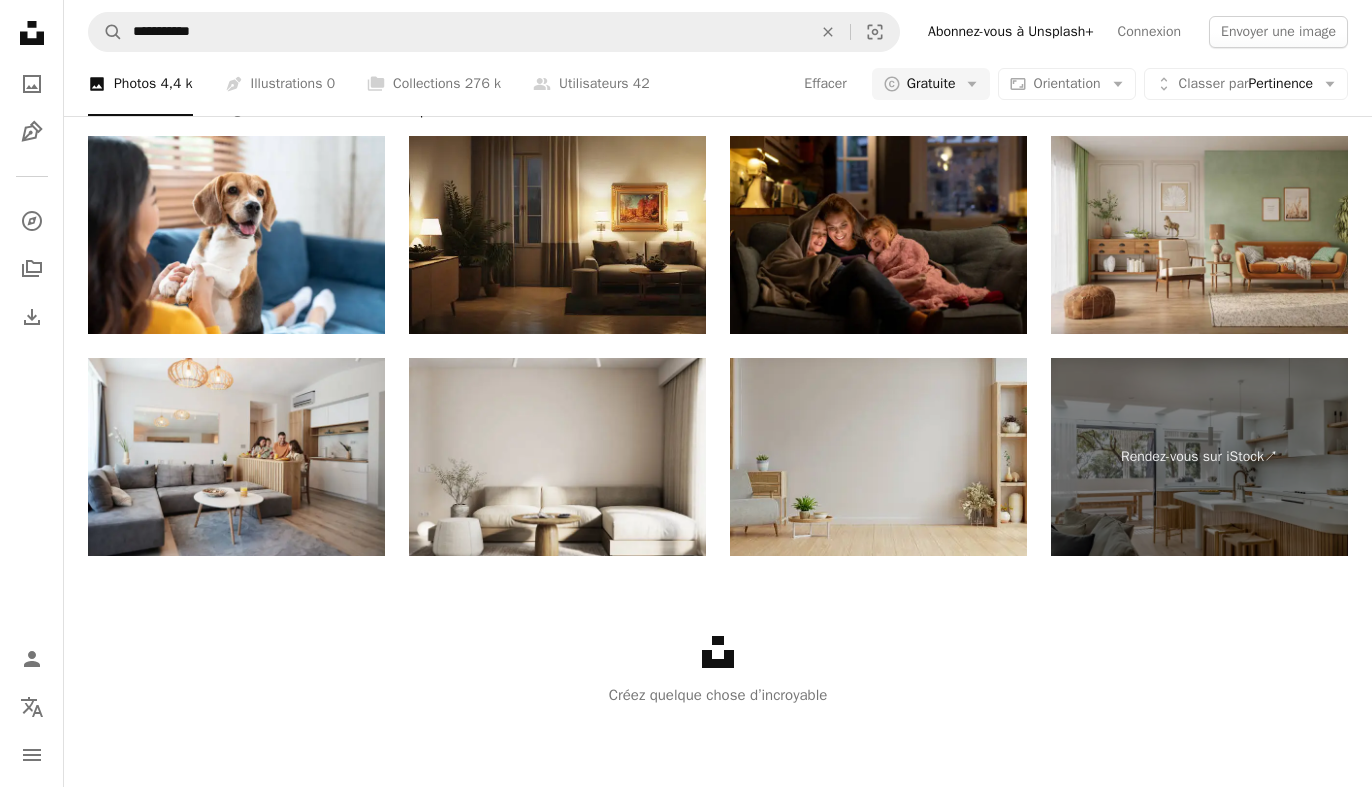 scroll, scrollTop: 1509, scrollLeft: 0, axis: vertical 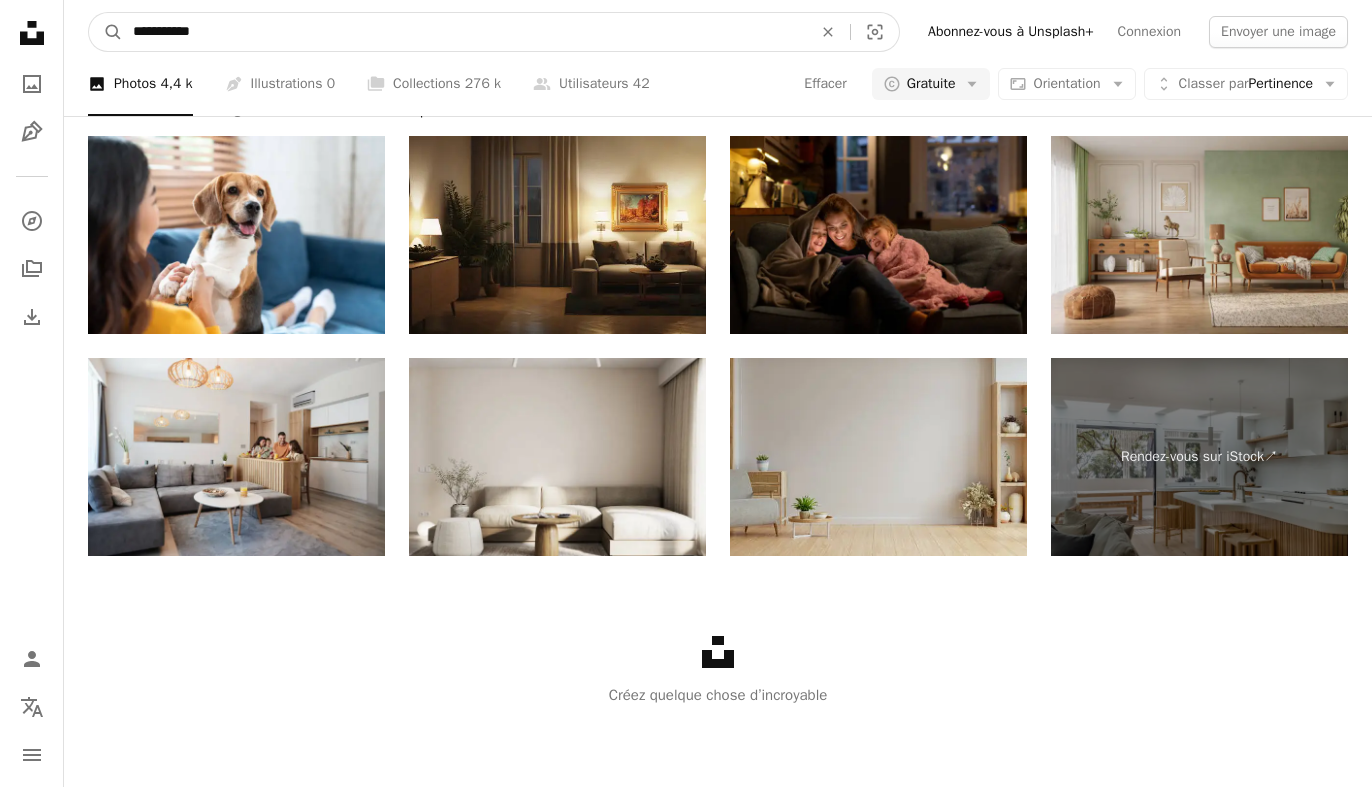 drag, startPoint x: 131, startPoint y: 32, endPoint x: 148, endPoint y: 29, distance: 17.262676 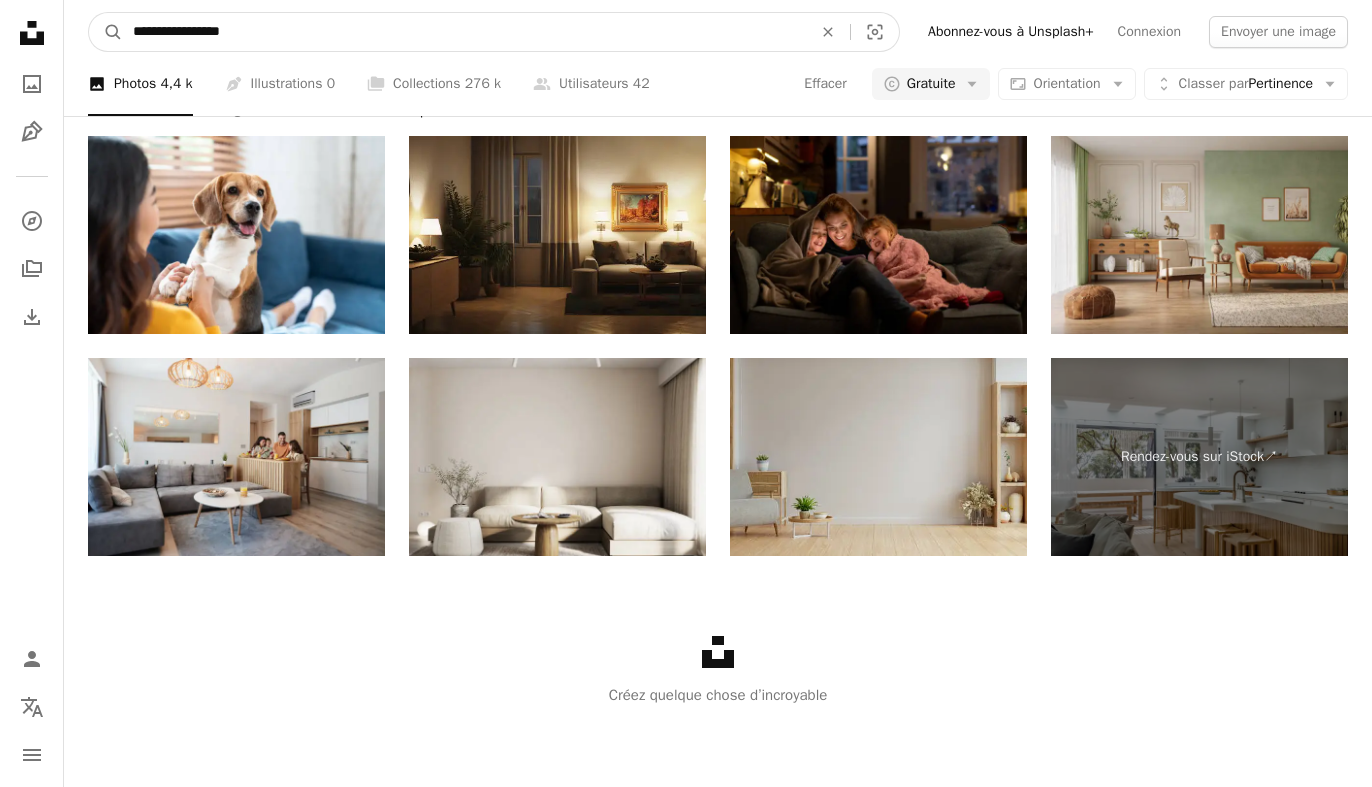 type on "**********" 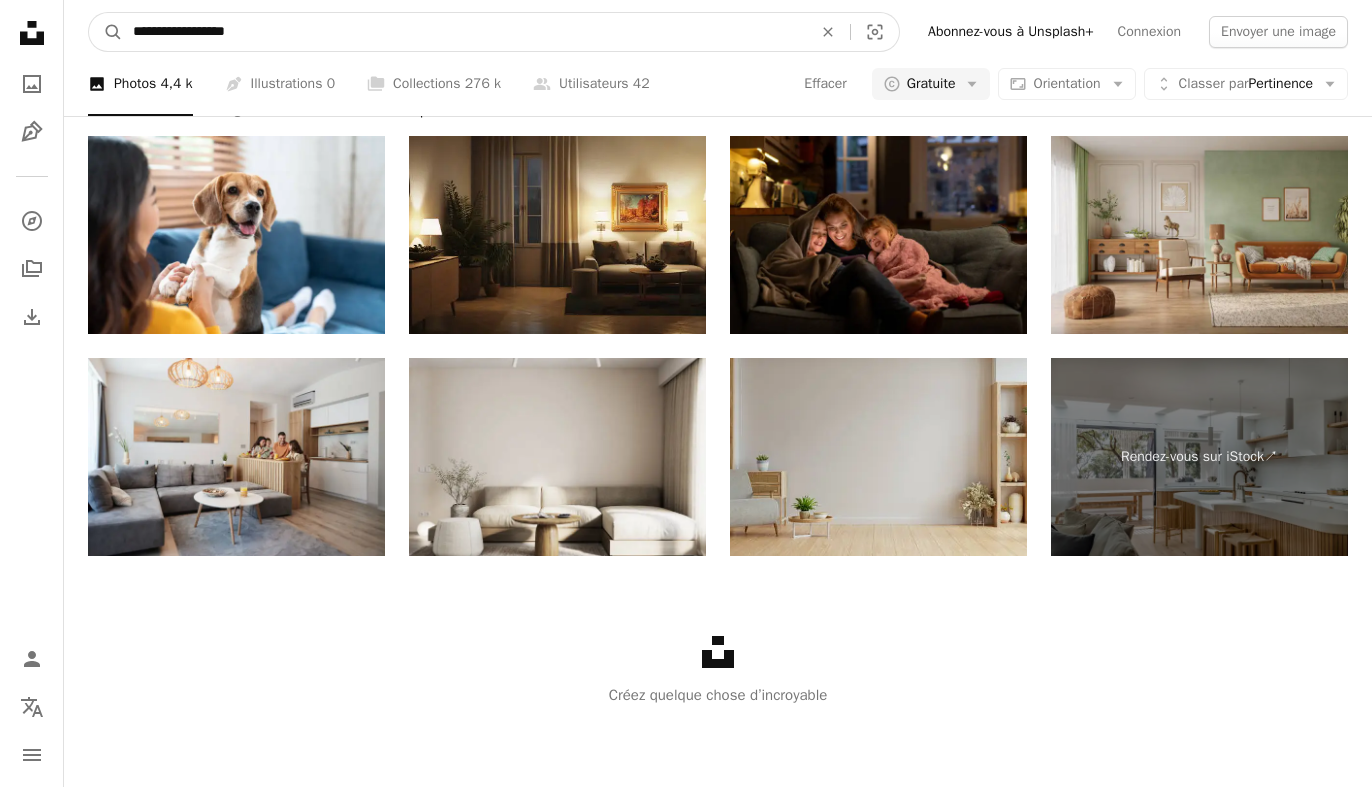 click on "A magnifying glass" at bounding box center [106, 32] 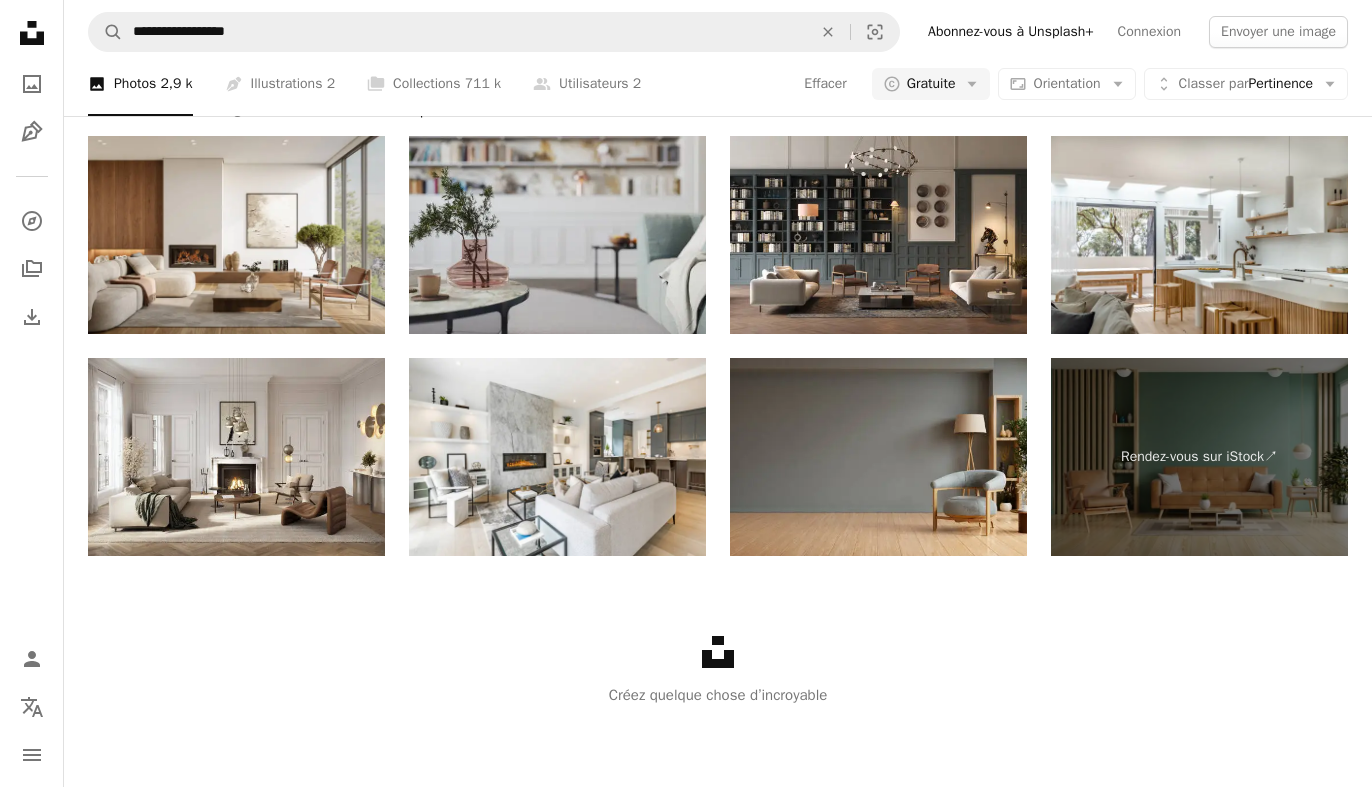 scroll, scrollTop: 760, scrollLeft: 0, axis: vertical 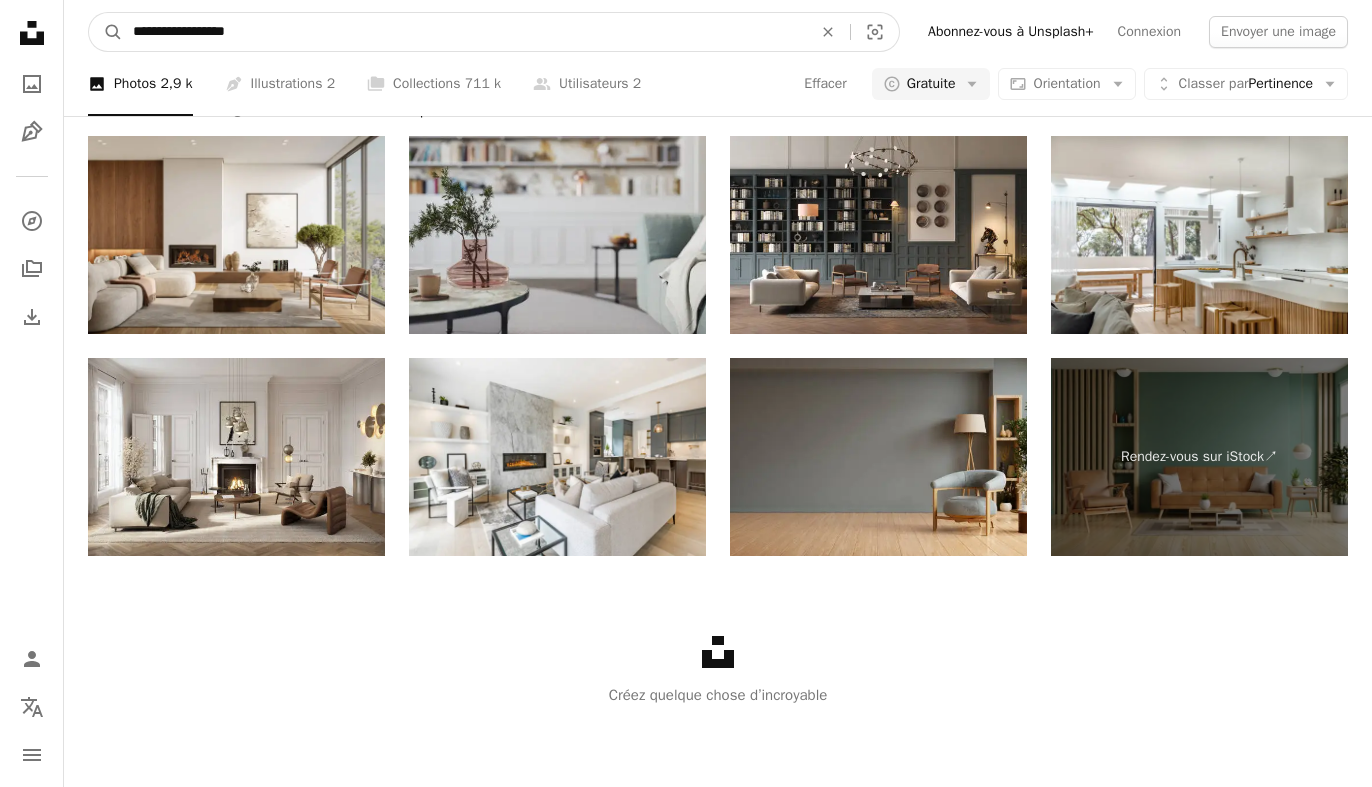 drag, startPoint x: 175, startPoint y: 35, endPoint x: 133, endPoint y: 36, distance: 42.0119 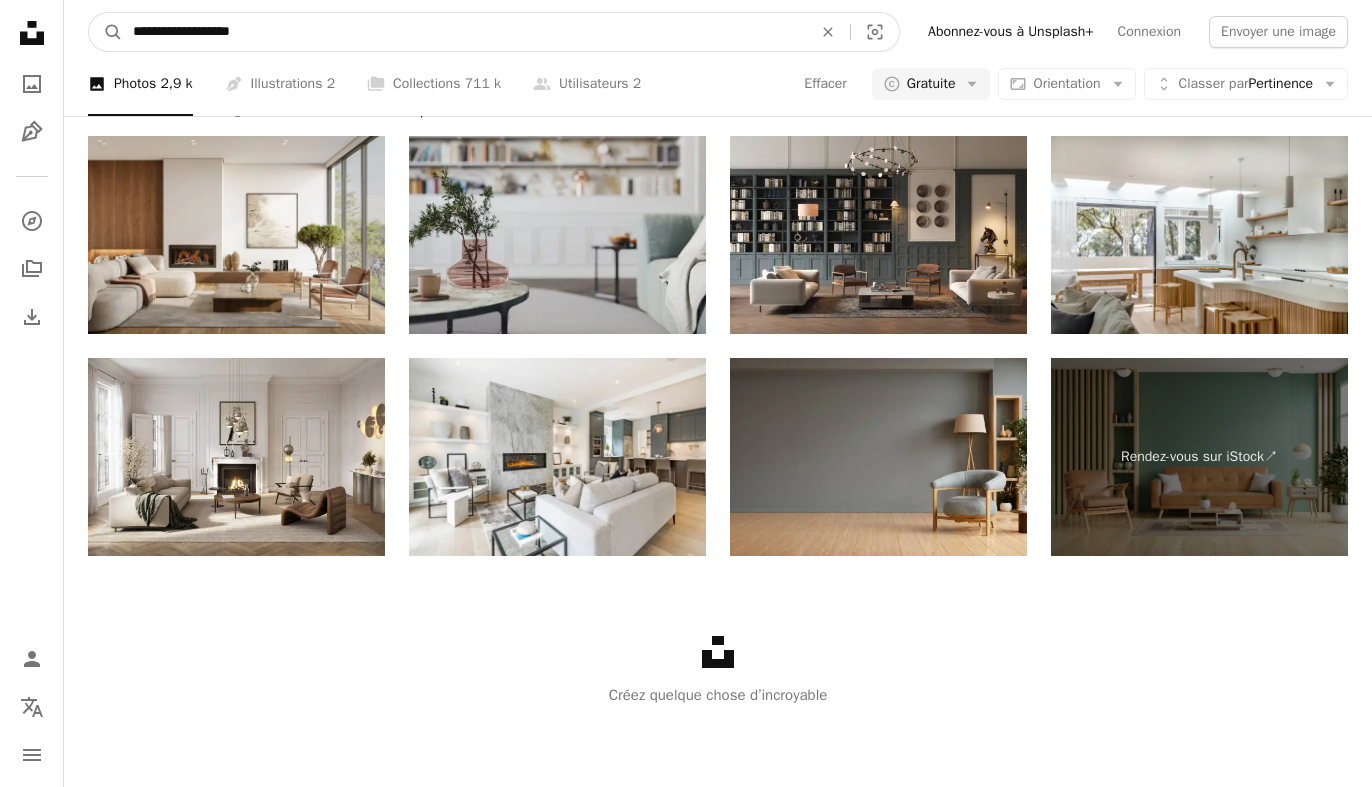 click on "A magnifying glass" at bounding box center (106, 32) 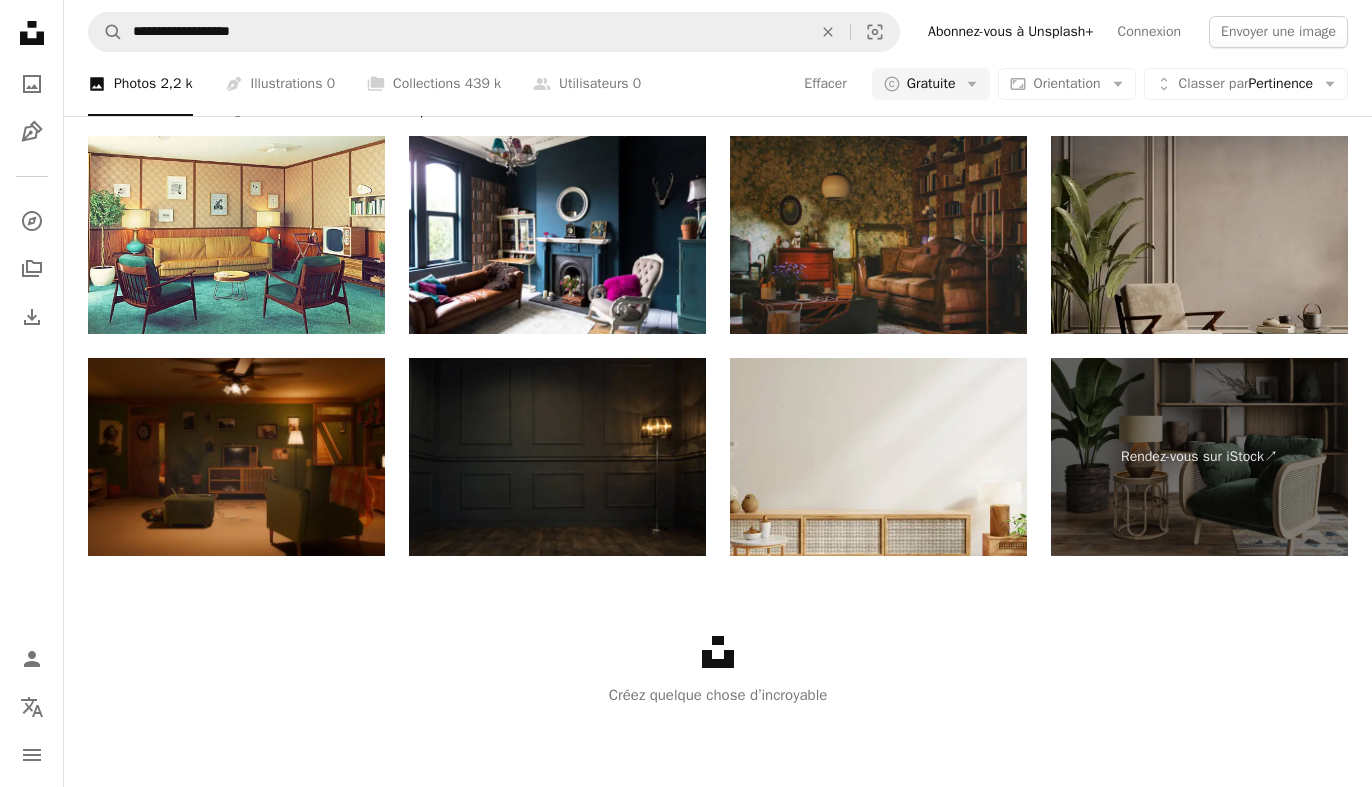 scroll, scrollTop: 301, scrollLeft: 0, axis: vertical 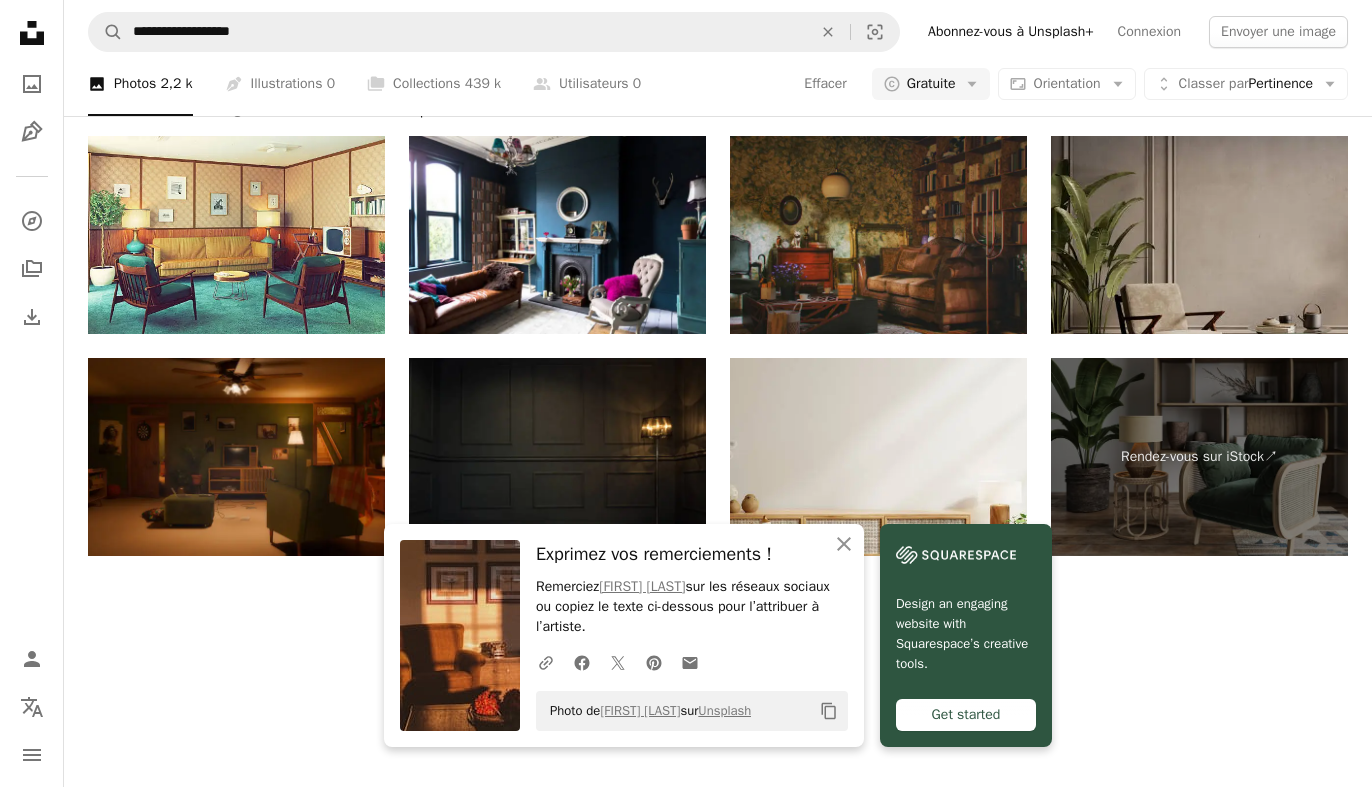 click on "Arrow pointing down" 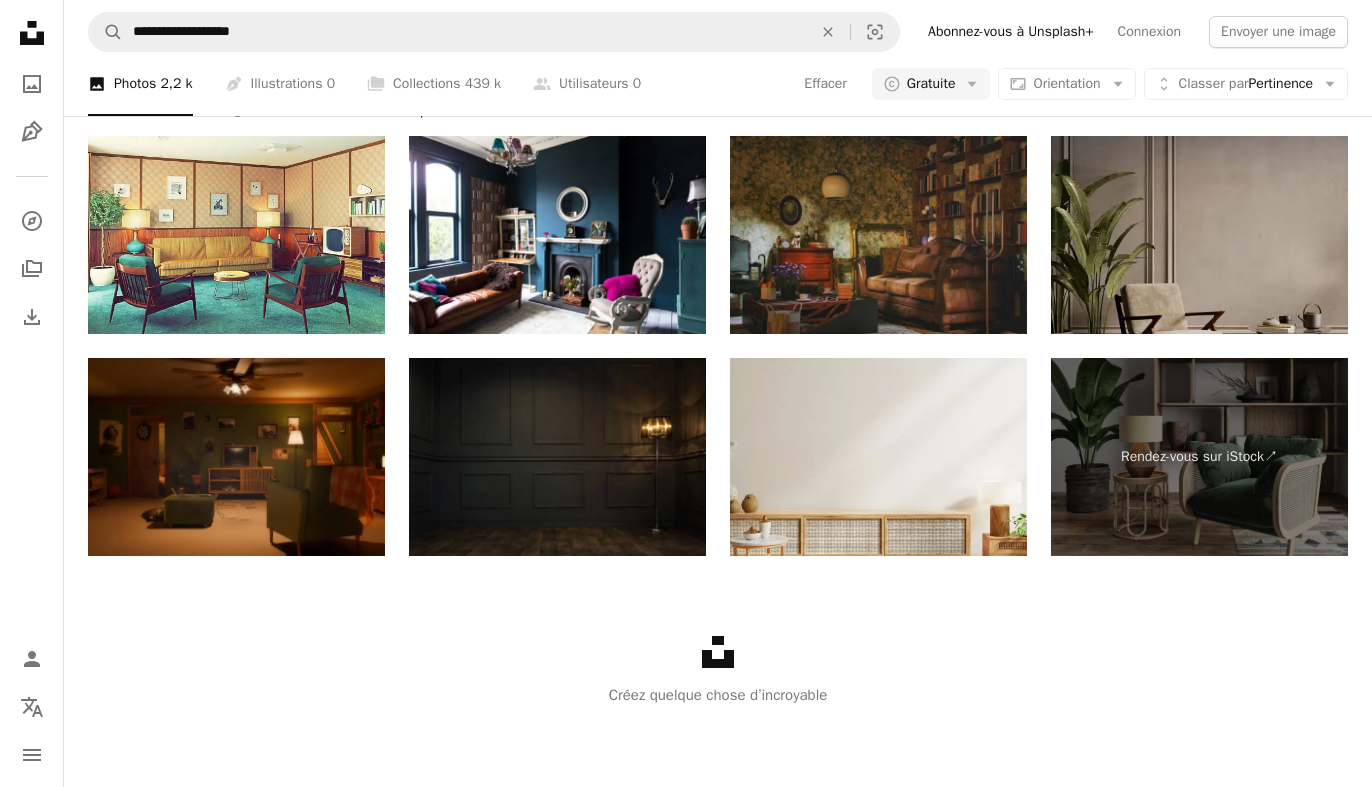 scroll, scrollTop: 3739, scrollLeft: 0, axis: vertical 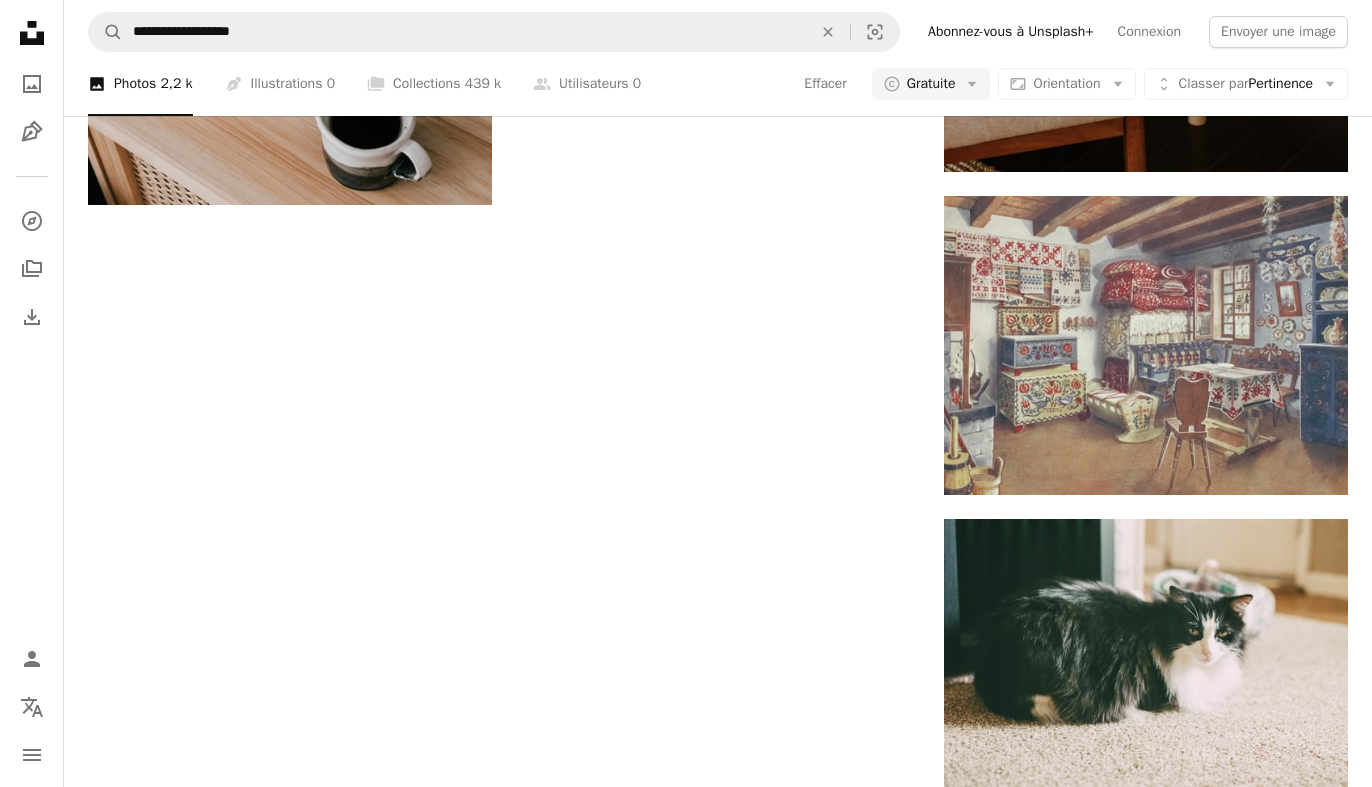 click on "Arrow pointing down" 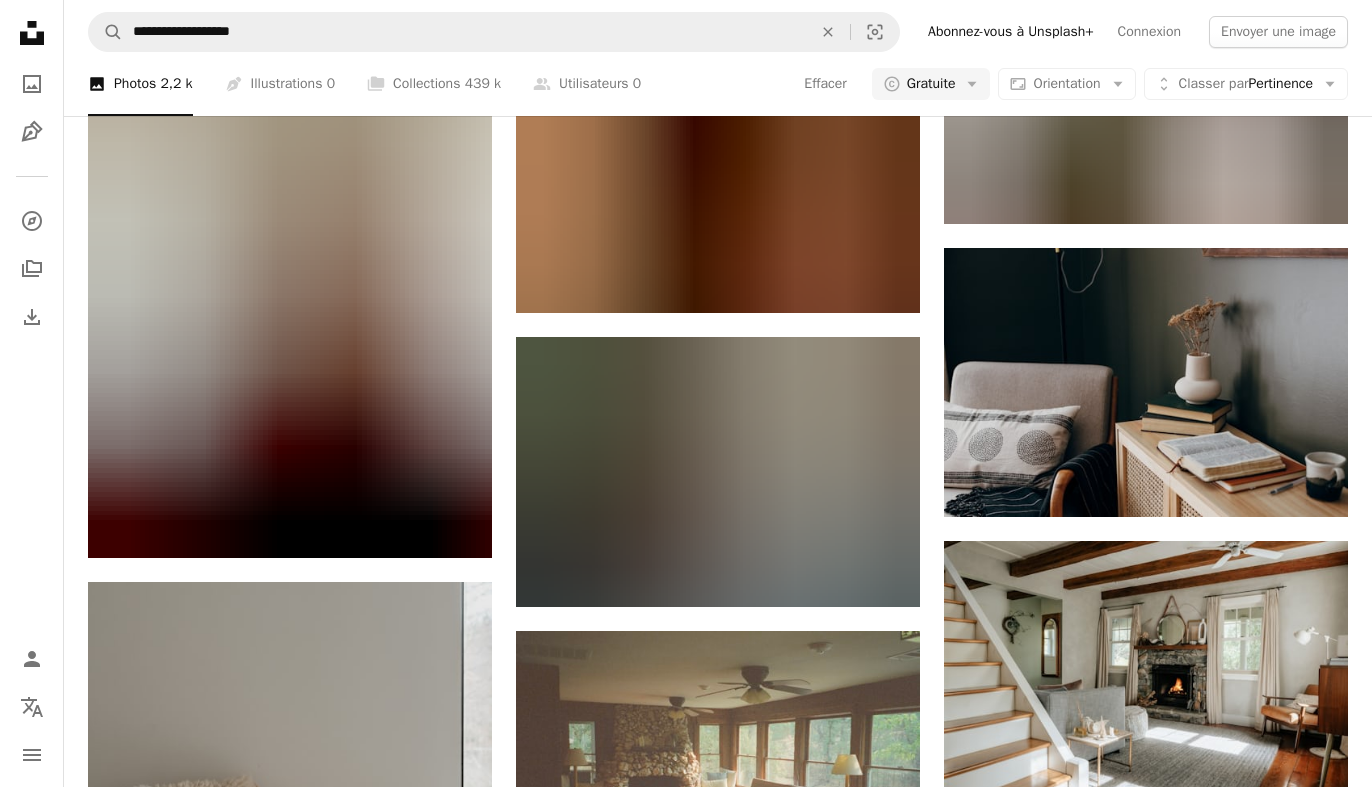 scroll, scrollTop: 12806, scrollLeft: 0, axis: vertical 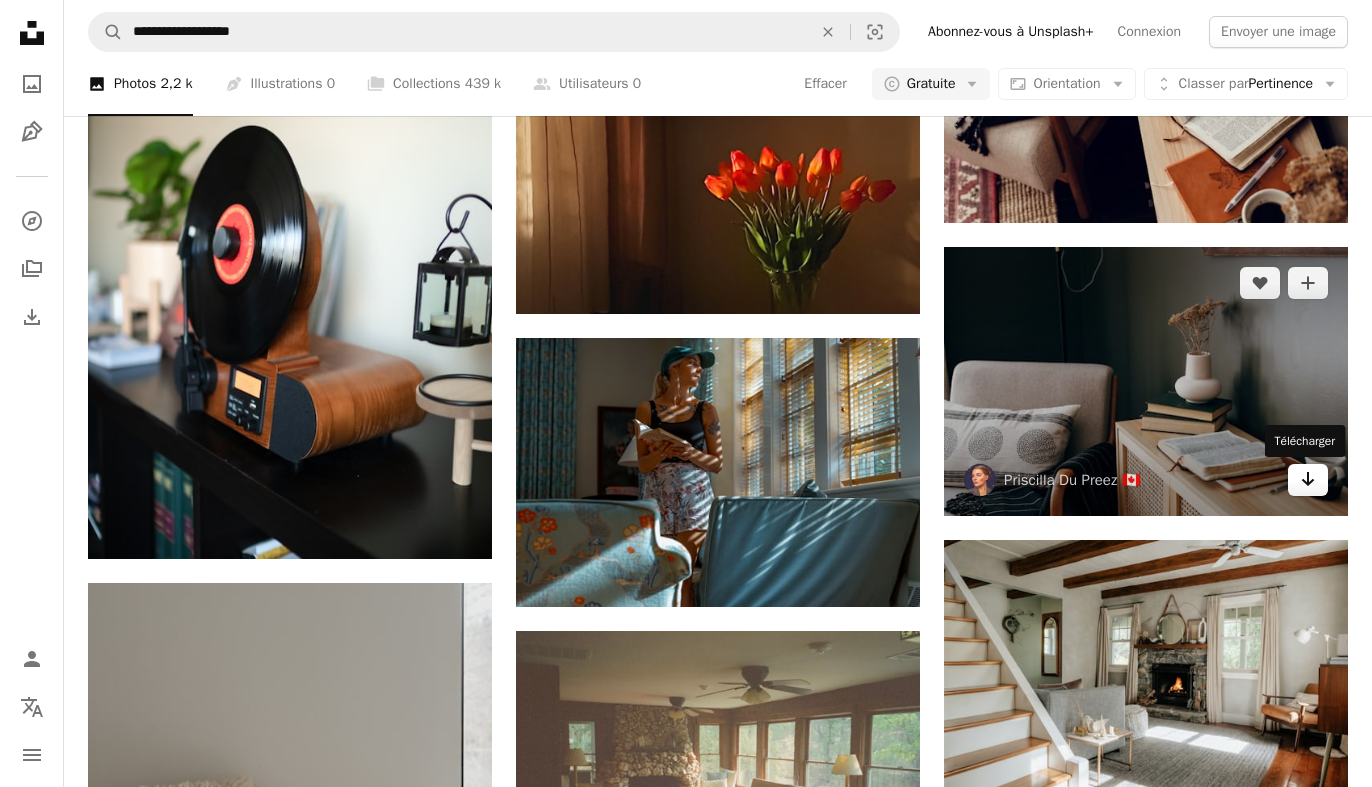 click on "Arrow pointing down" 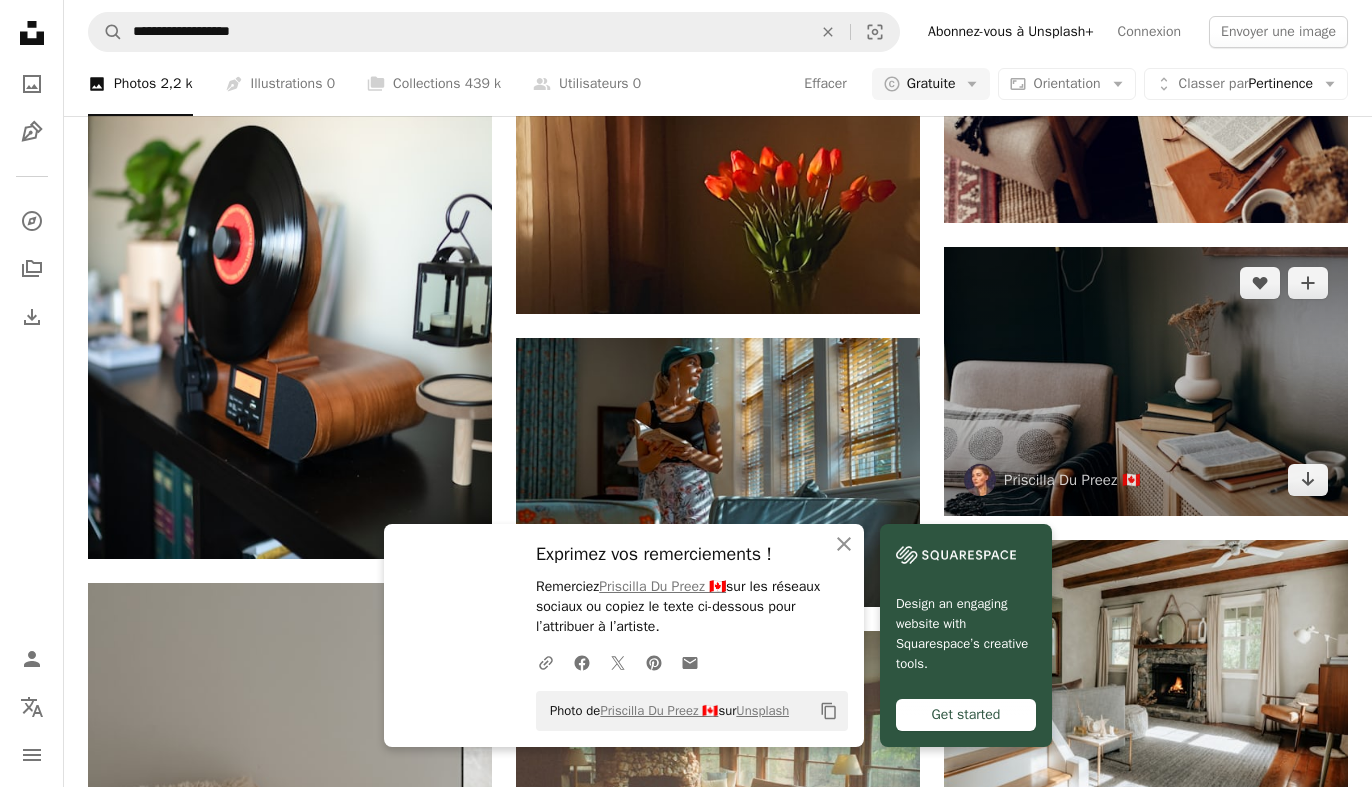 scroll, scrollTop: 13526, scrollLeft: 0, axis: vertical 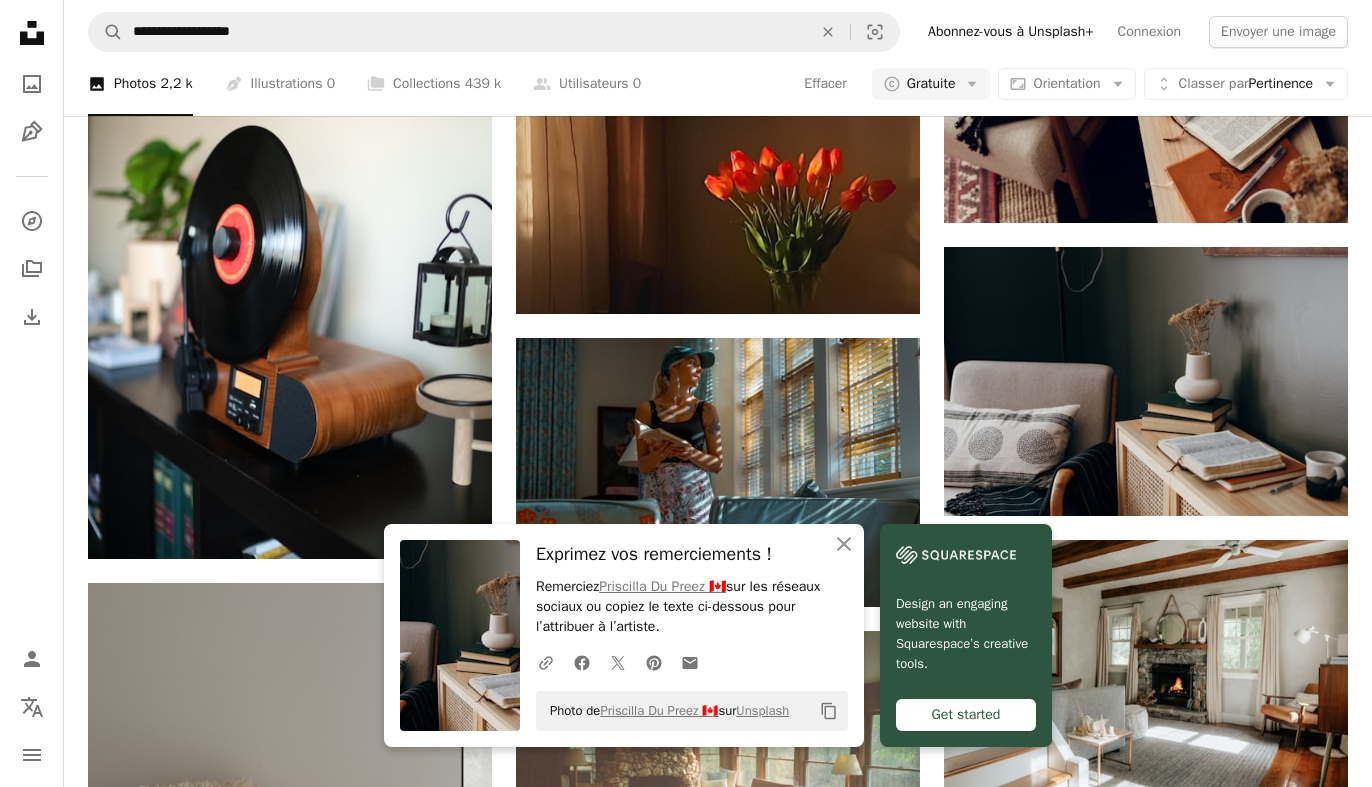 click 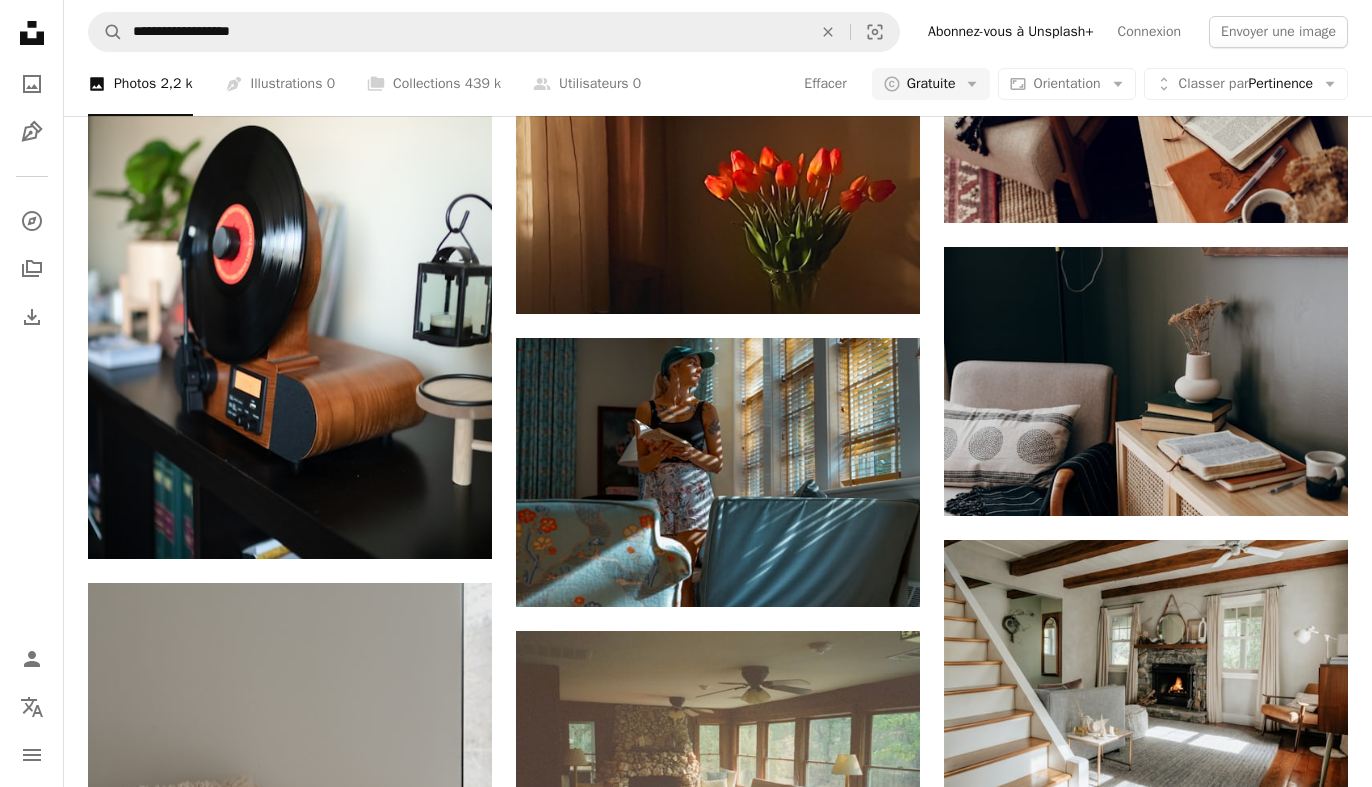 scroll, scrollTop: 18440, scrollLeft: 0, axis: vertical 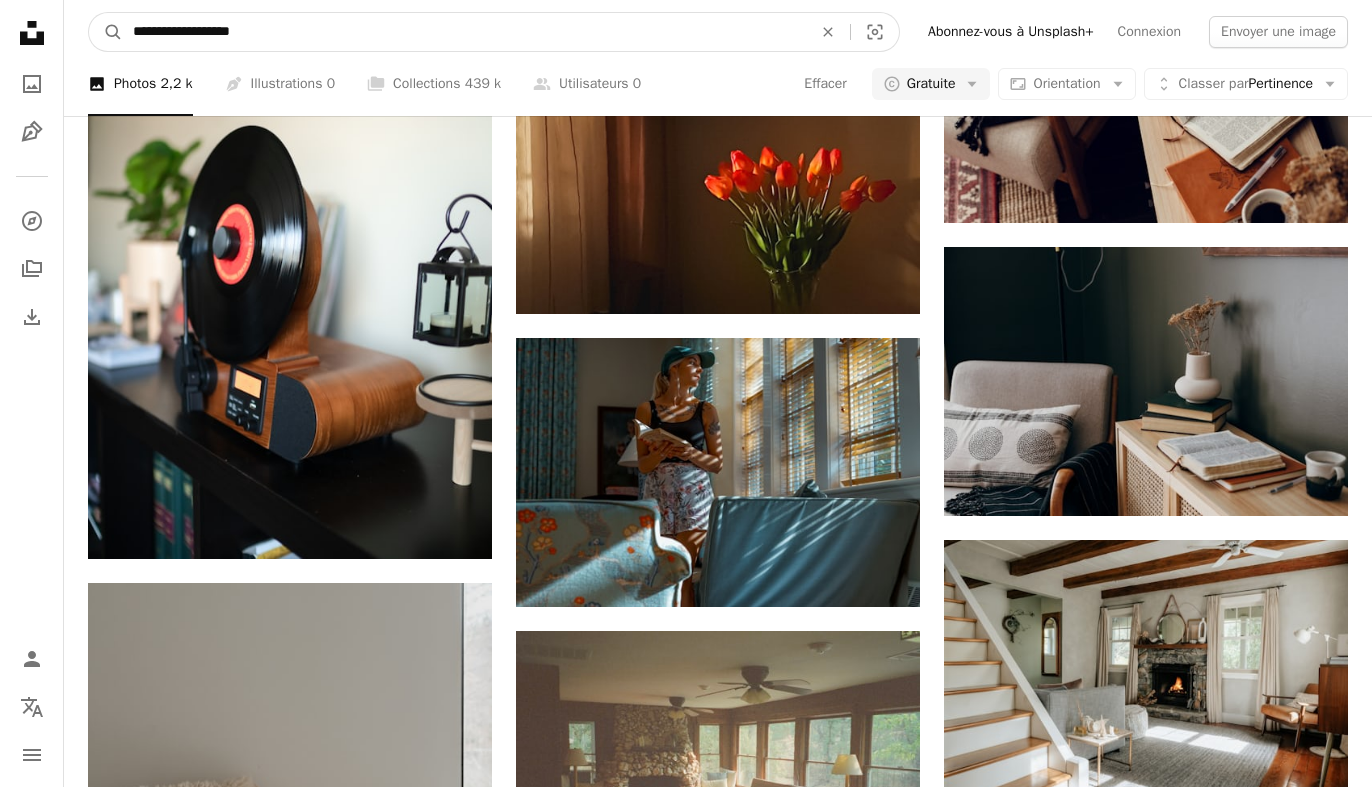 drag, startPoint x: 279, startPoint y: 43, endPoint x: 185, endPoint y: 36, distance: 94.26028 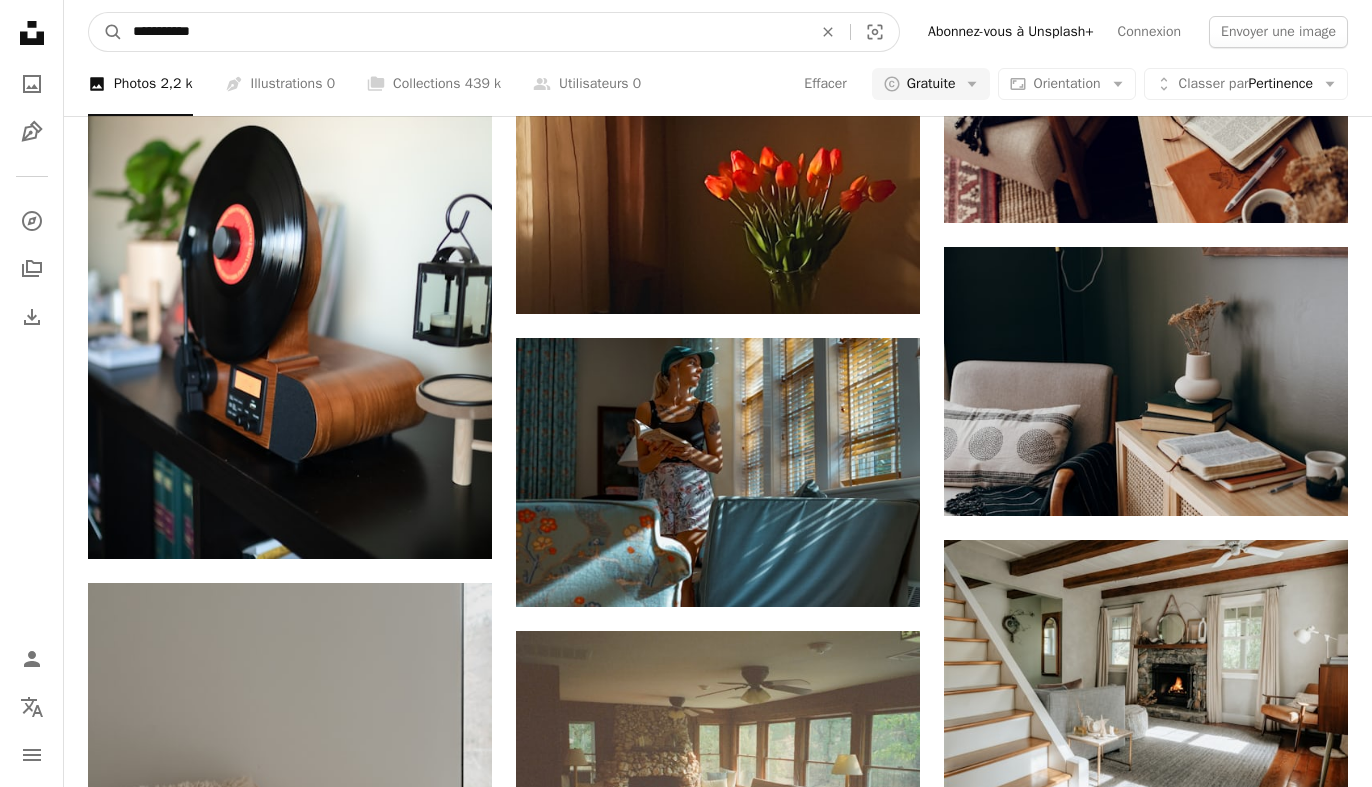 type on "**********" 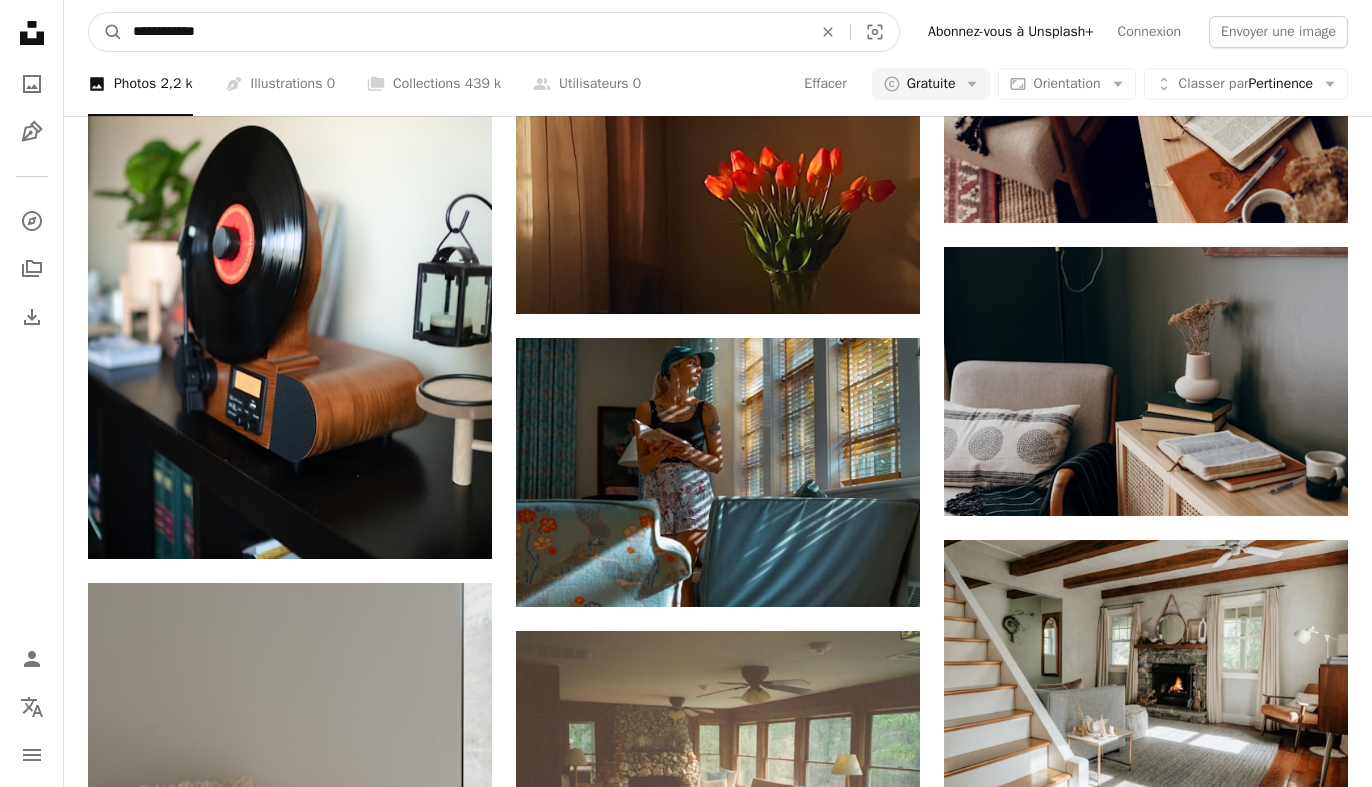 click on "A magnifying glass" at bounding box center [106, 32] 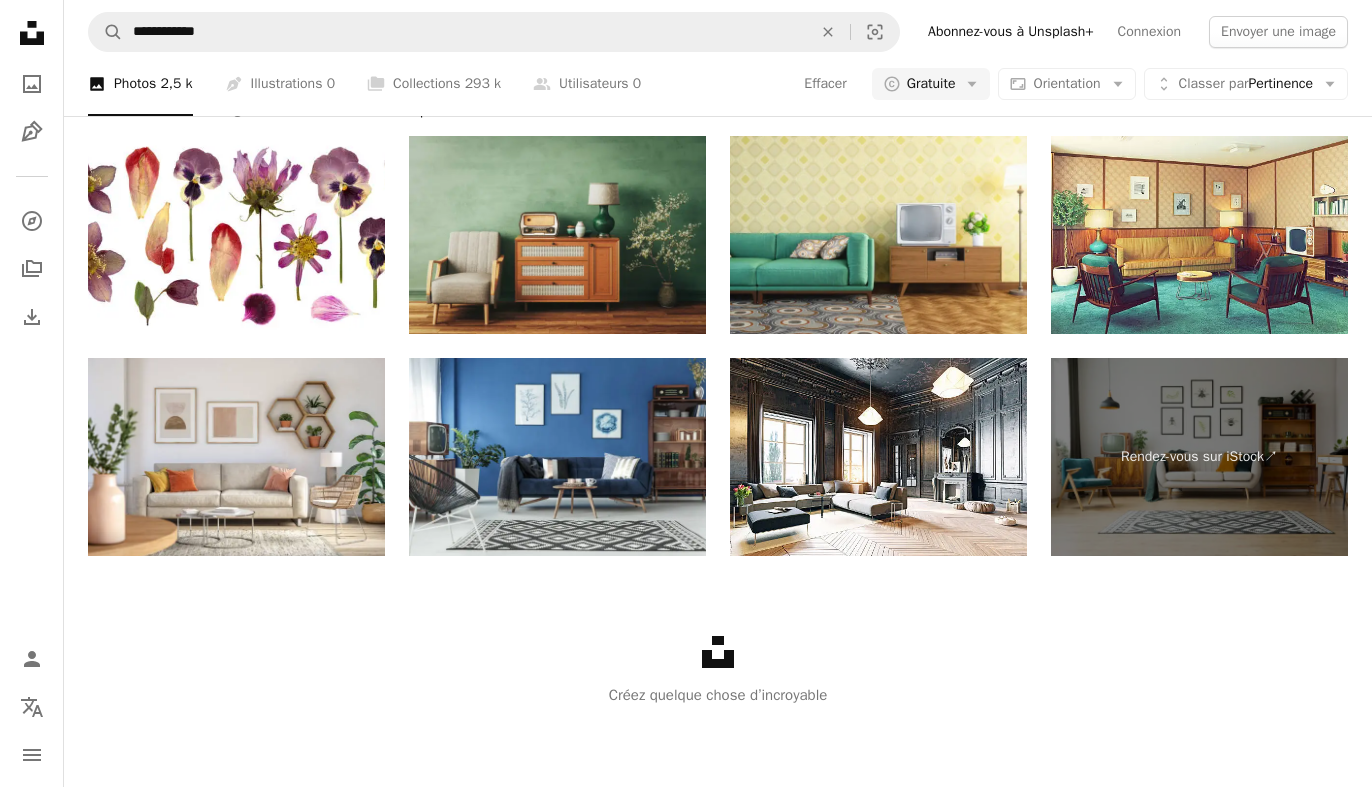 scroll, scrollTop: 1376, scrollLeft: 0, axis: vertical 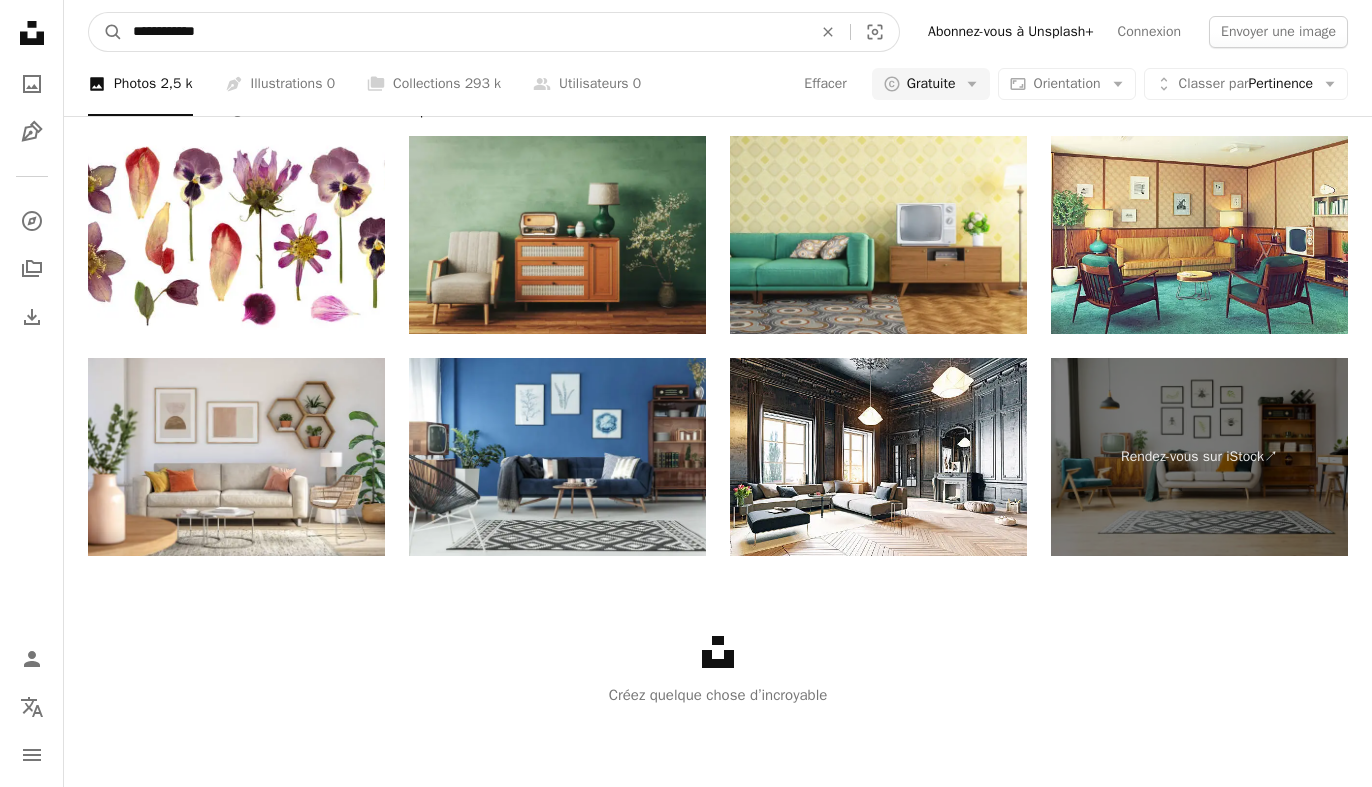 drag, startPoint x: 325, startPoint y: 22, endPoint x: 186, endPoint y: 29, distance: 139.17615 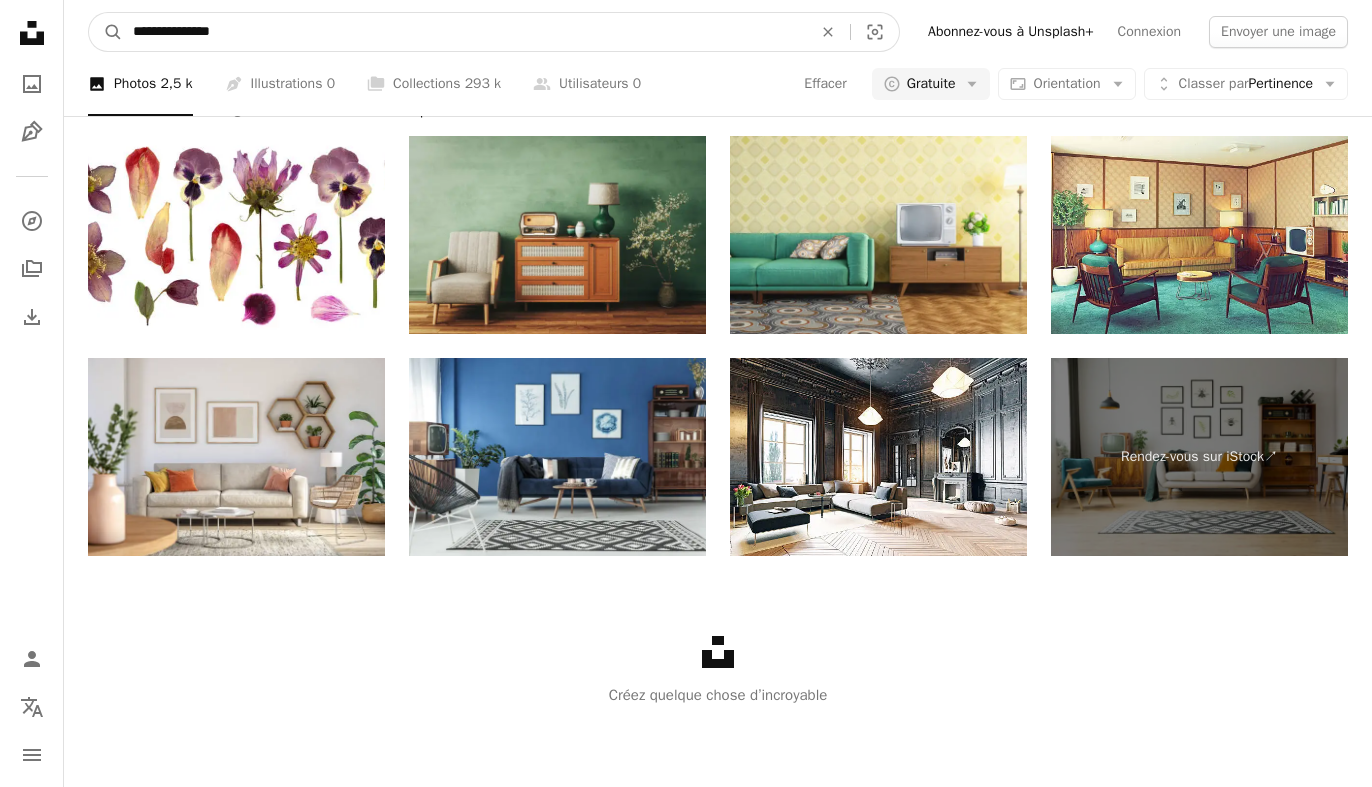 type on "**********" 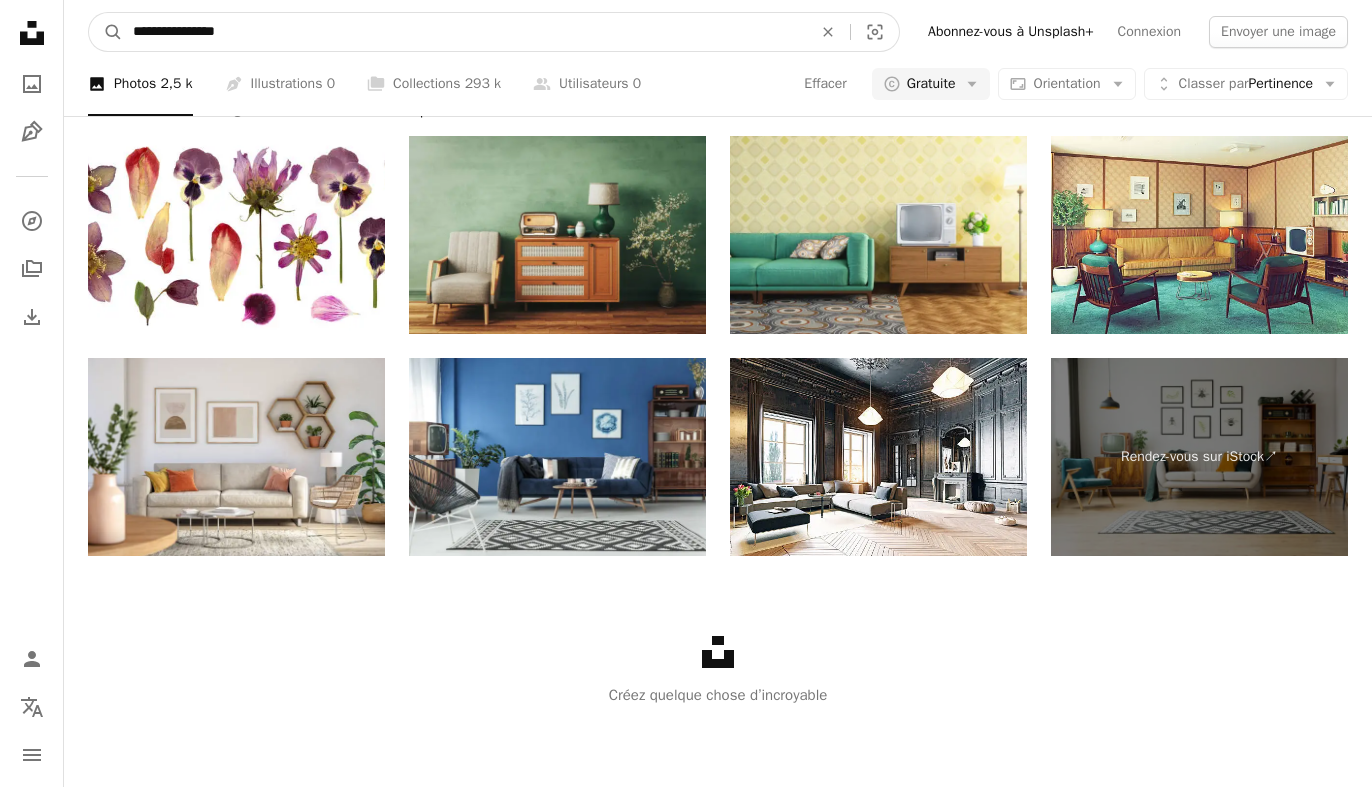 click on "A magnifying glass" at bounding box center [106, 32] 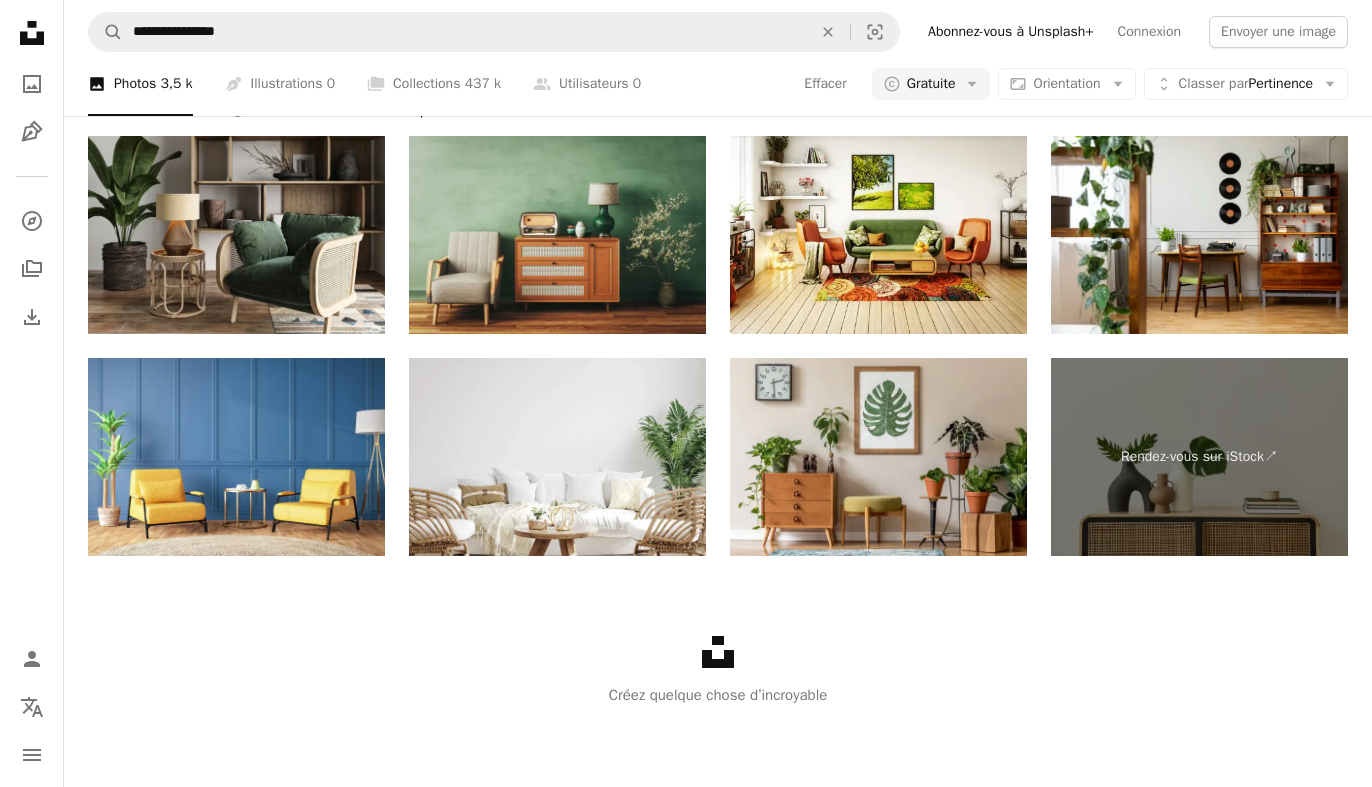scroll, scrollTop: 672, scrollLeft: 0, axis: vertical 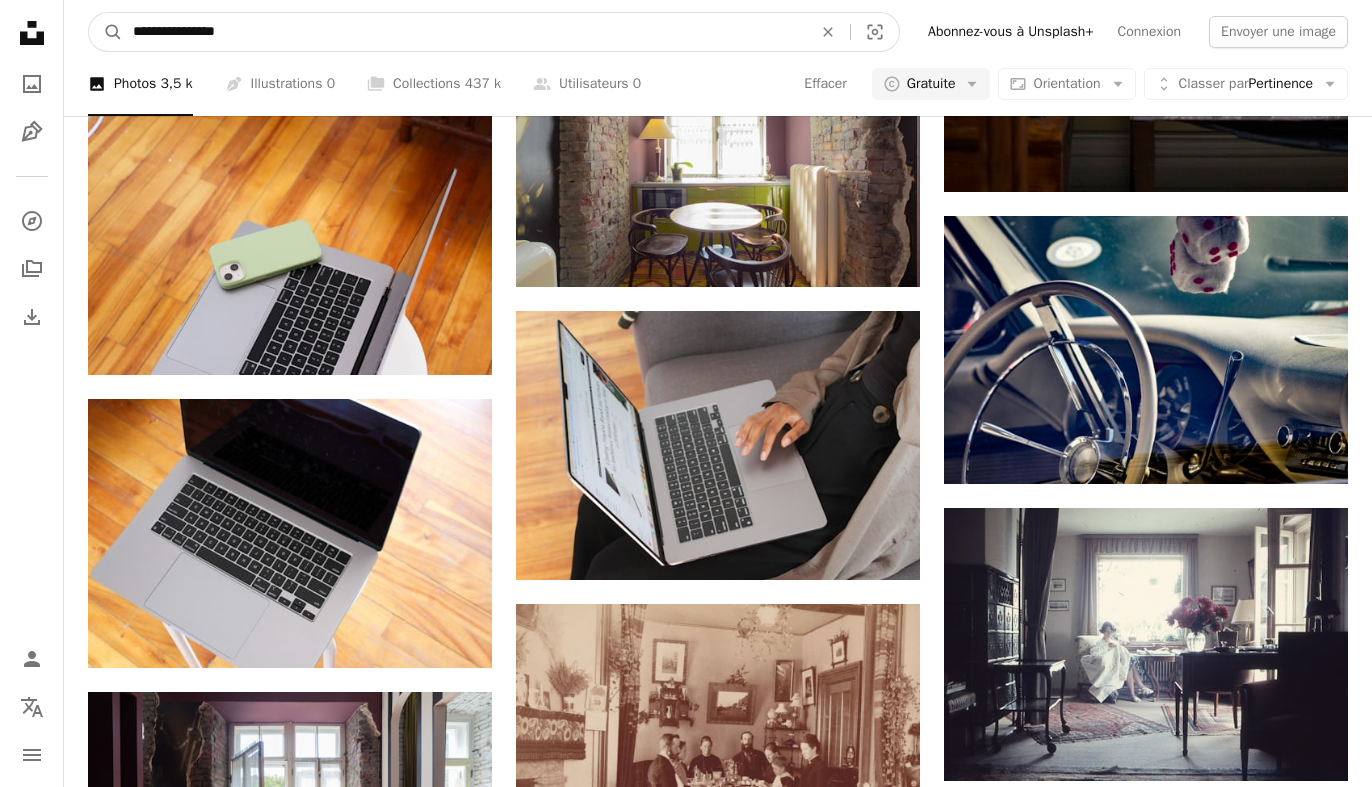 drag, startPoint x: 358, startPoint y: 37, endPoint x: 184, endPoint y: 34, distance: 174.02586 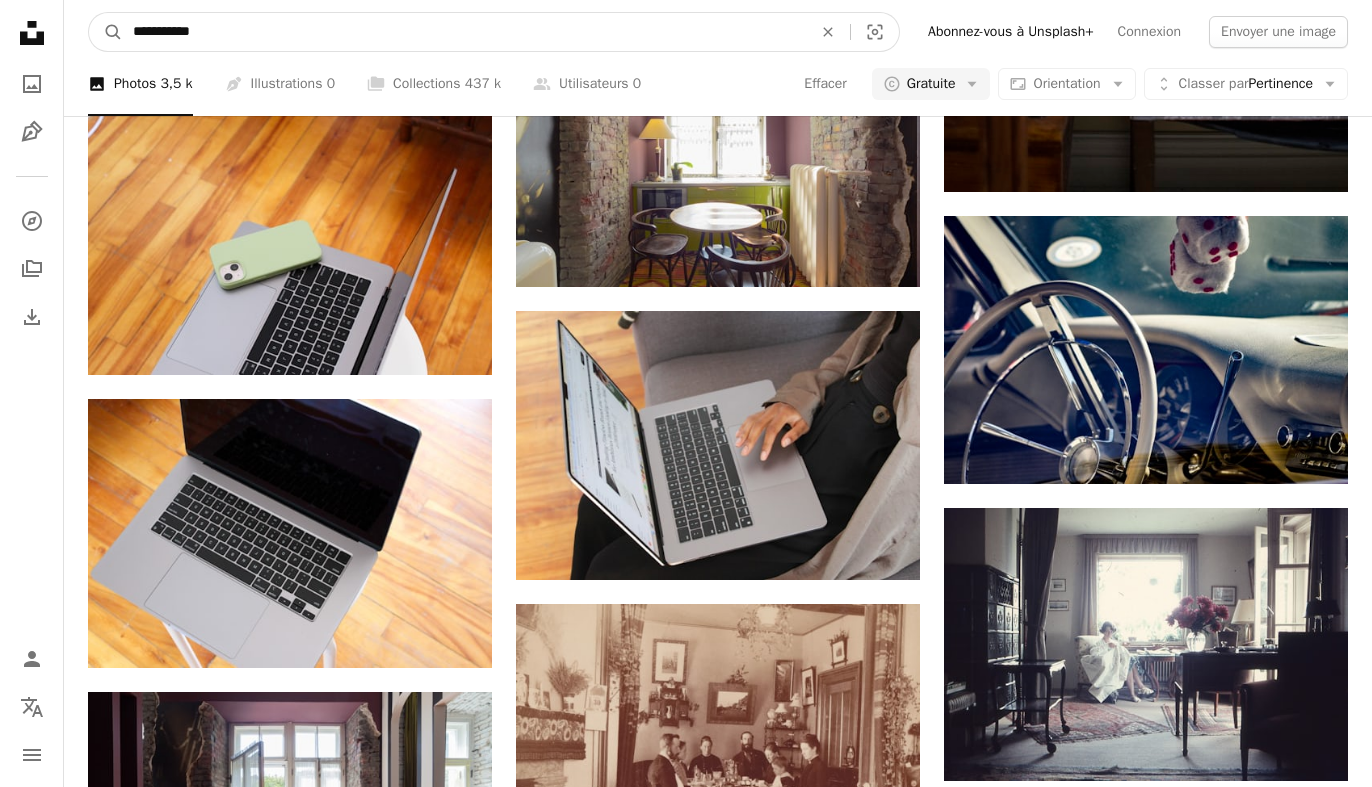 type on "**********" 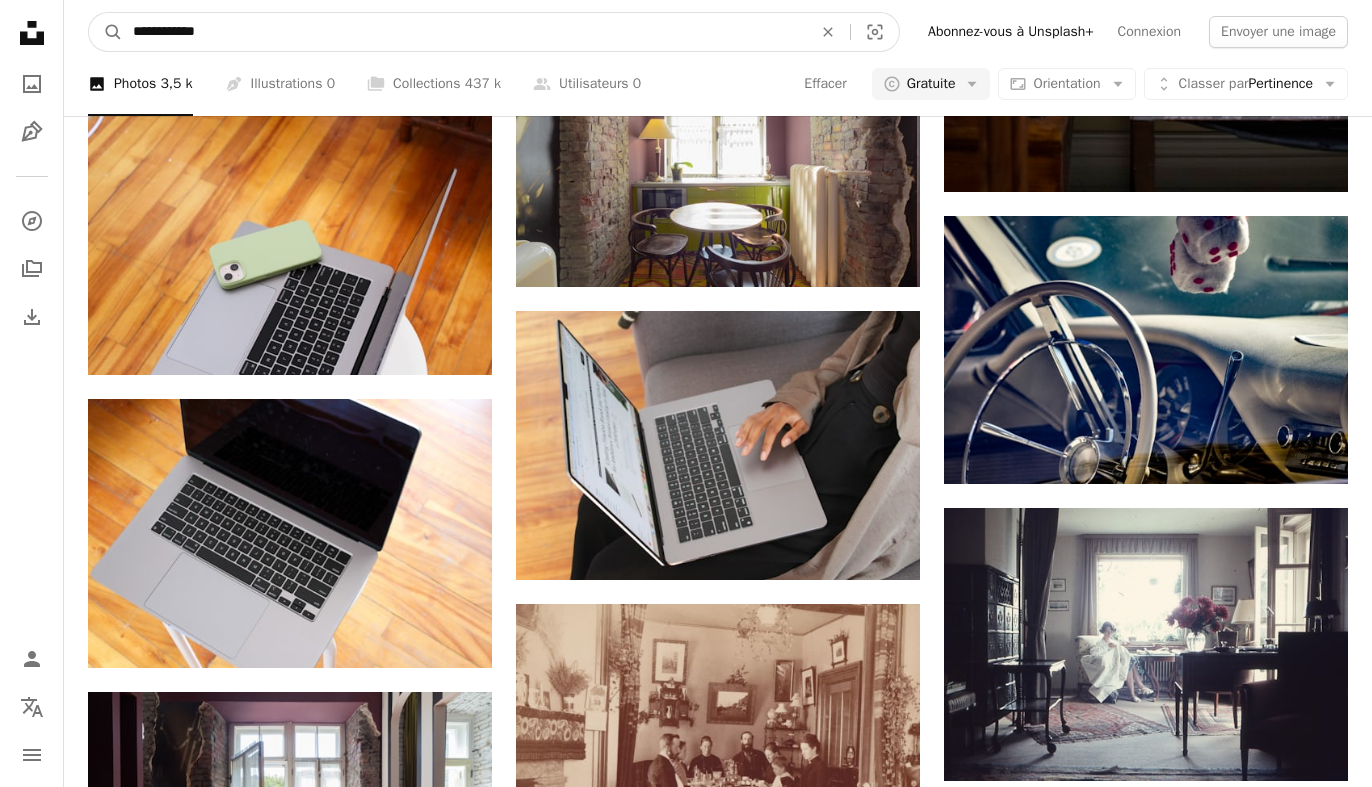 click on "A magnifying glass" at bounding box center [106, 32] 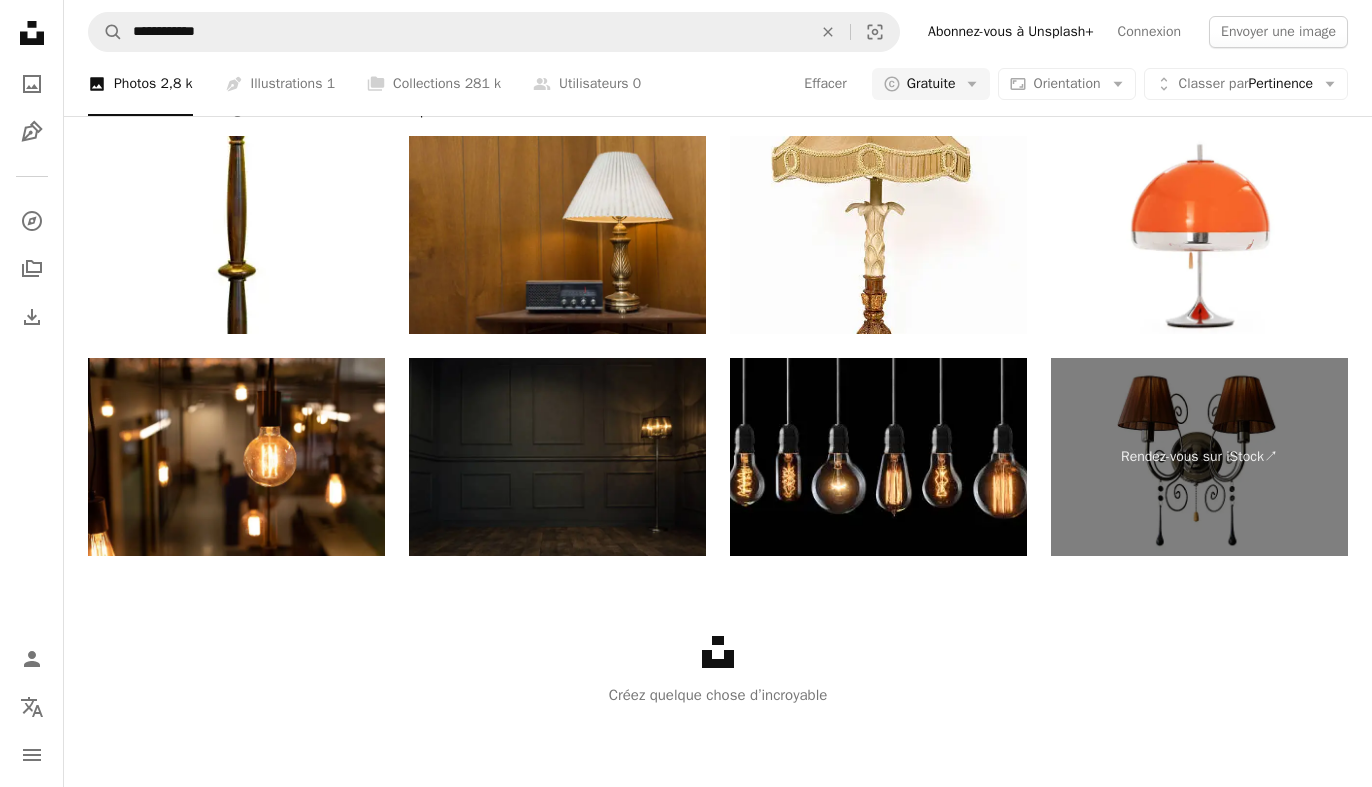 scroll, scrollTop: 3769, scrollLeft: 0, axis: vertical 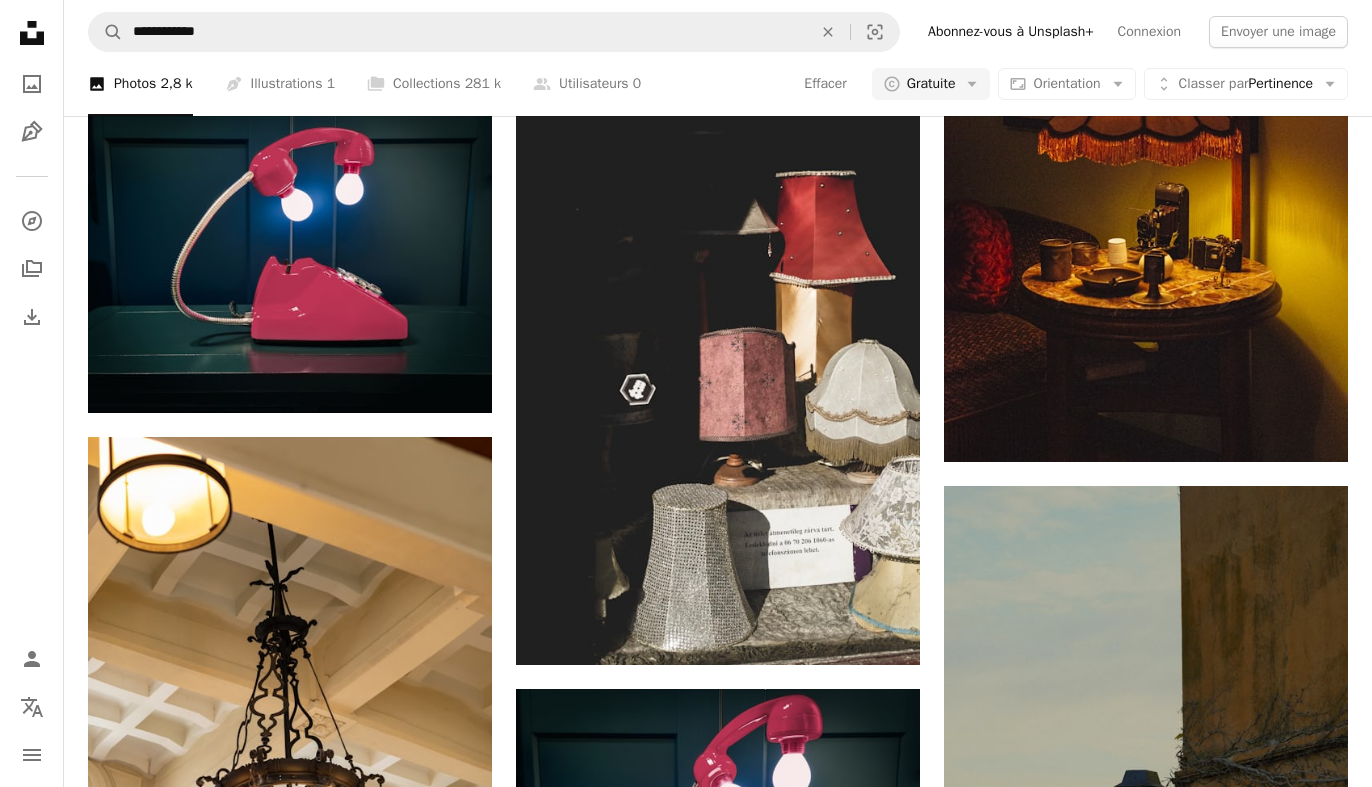 click on "Arrow pointing down" at bounding box center (880, 7406) 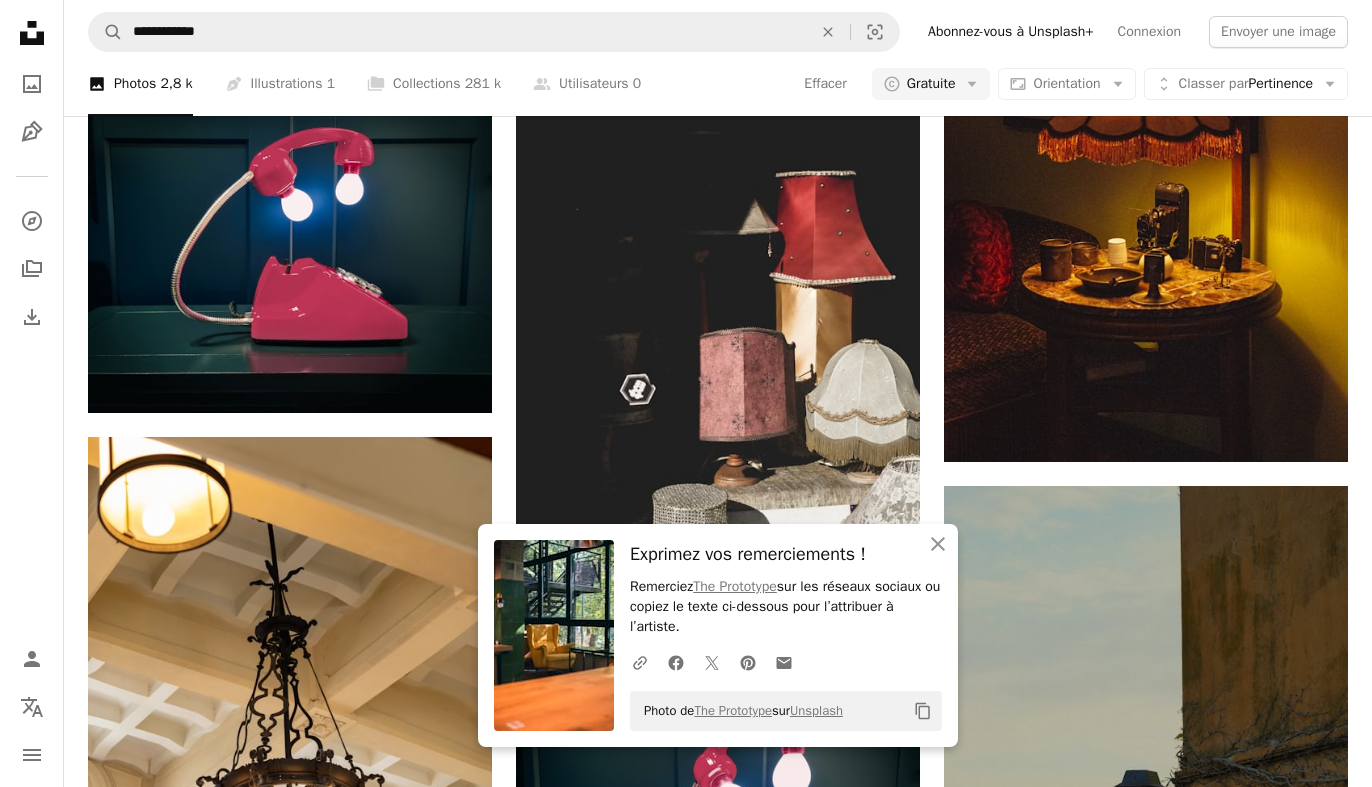 scroll, scrollTop: 19708, scrollLeft: 0, axis: vertical 